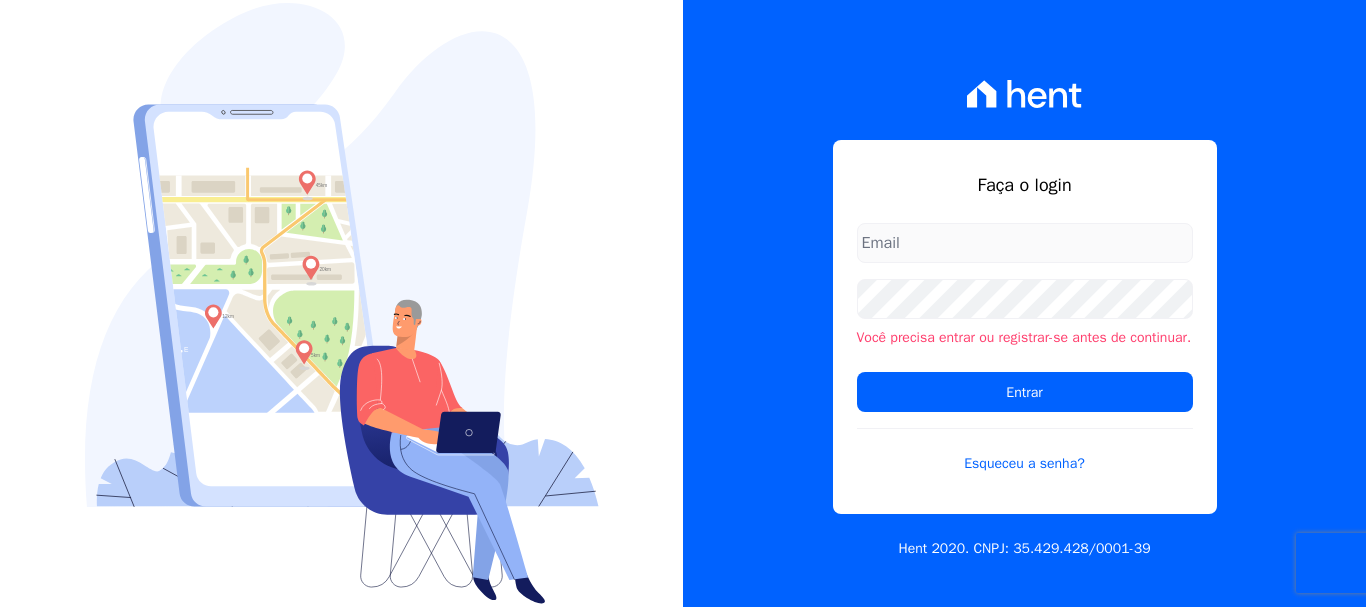 scroll, scrollTop: 0, scrollLeft: 0, axis: both 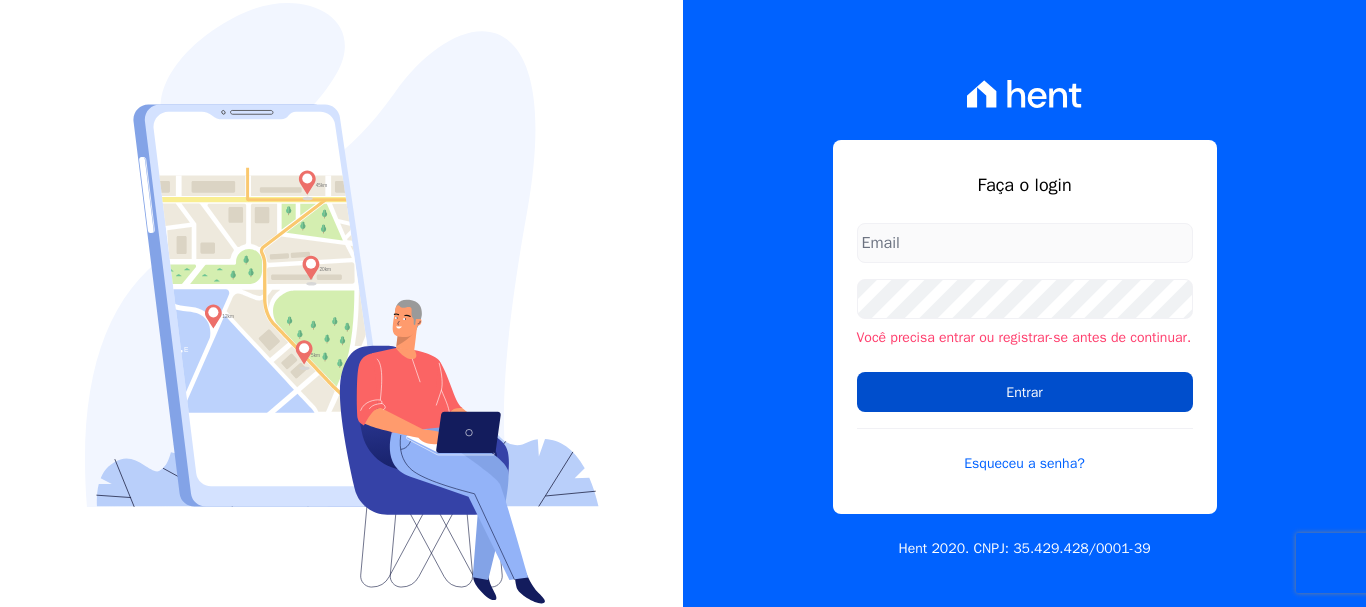 type on "[EMAIL]" 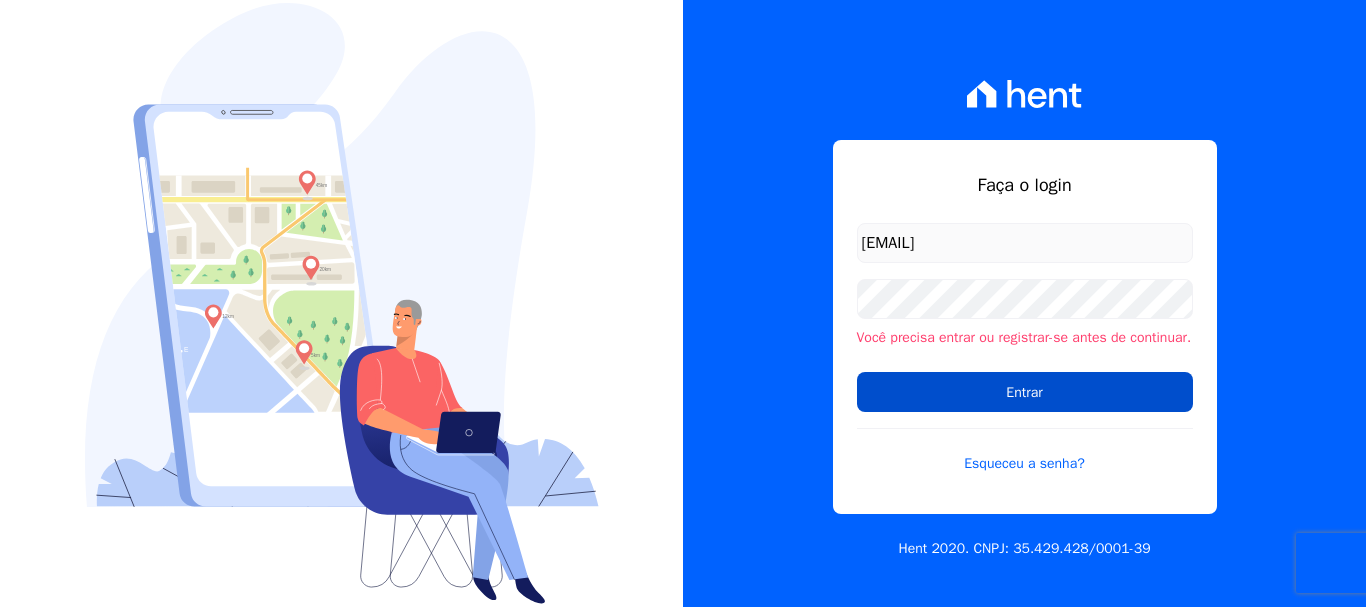 click on "Entrar" at bounding box center (1025, 392) 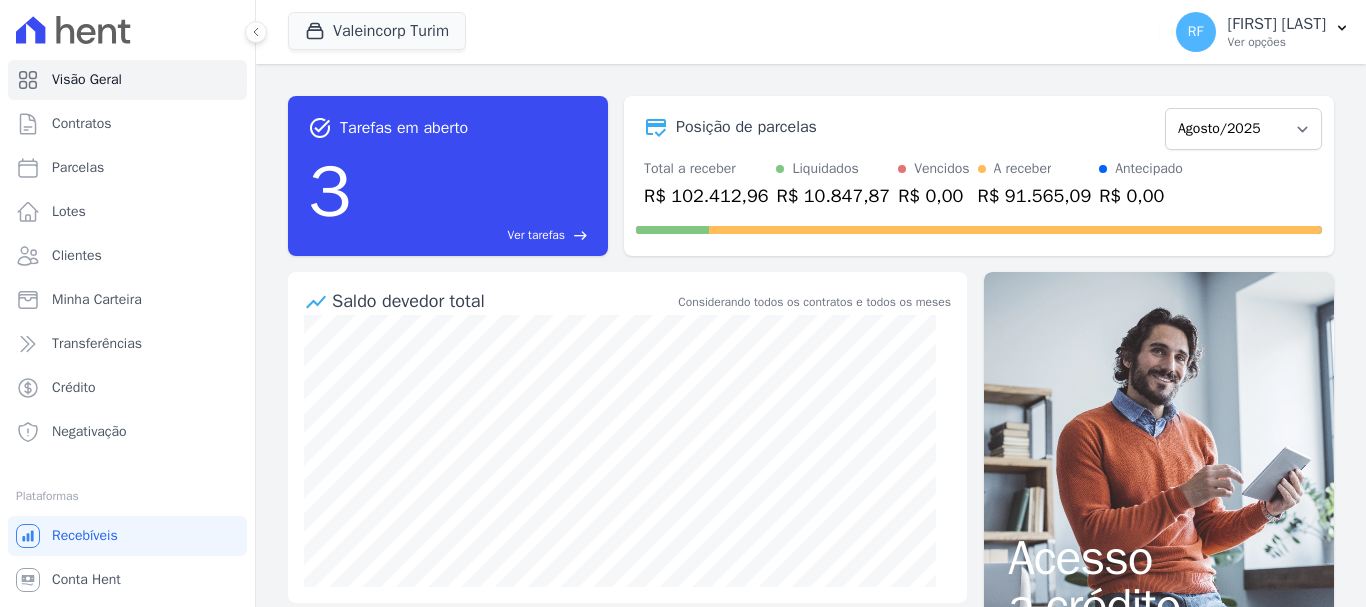 scroll, scrollTop: 0, scrollLeft: 0, axis: both 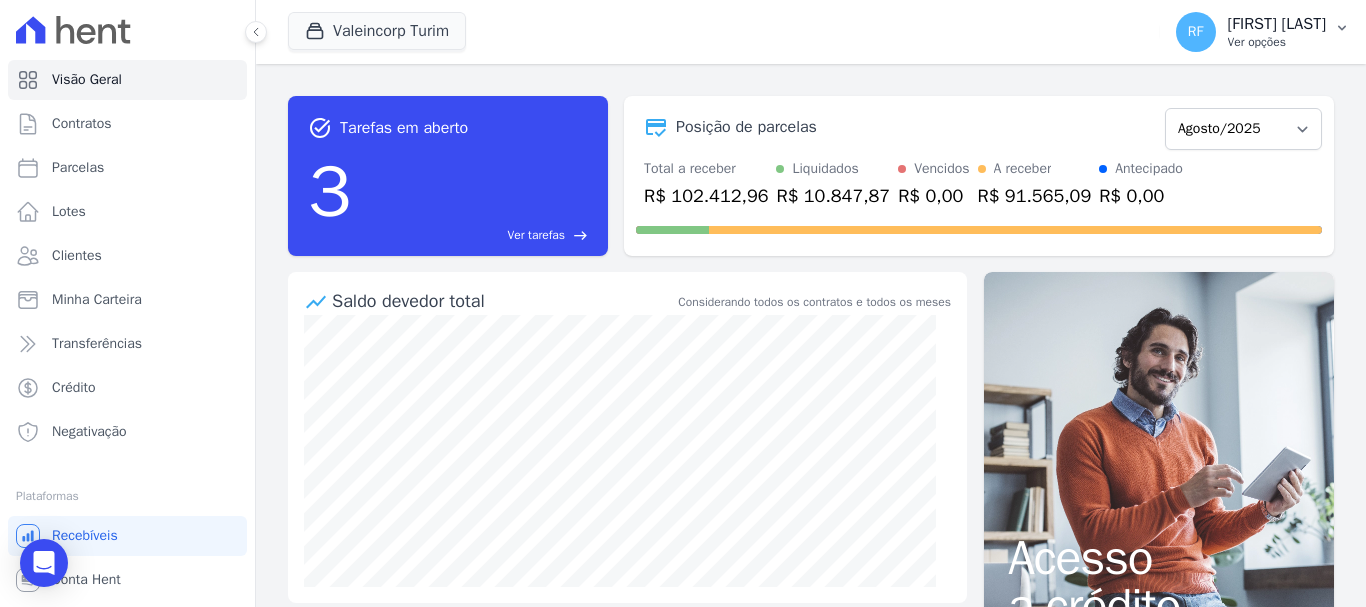 click on "RF
Rafaela Fagundes
Ver opções" at bounding box center [1251, 32] 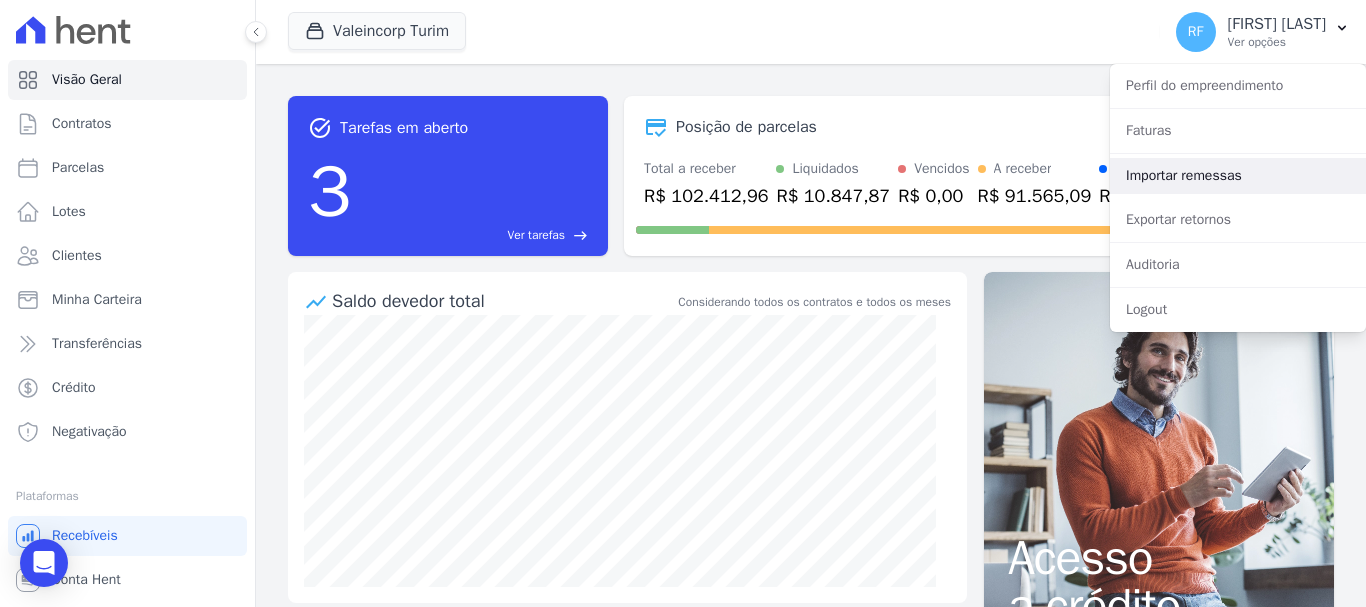 click on "Importar remessas" at bounding box center (1238, 176) 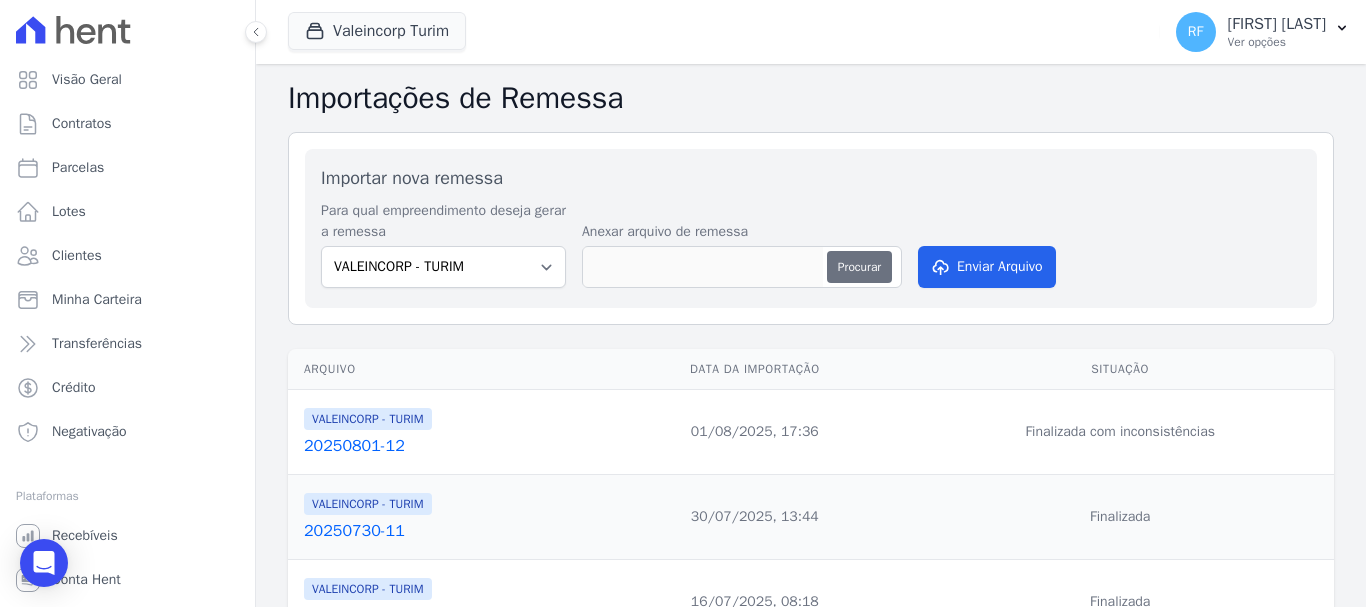 click on "Procurar" at bounding box center (859, 267) 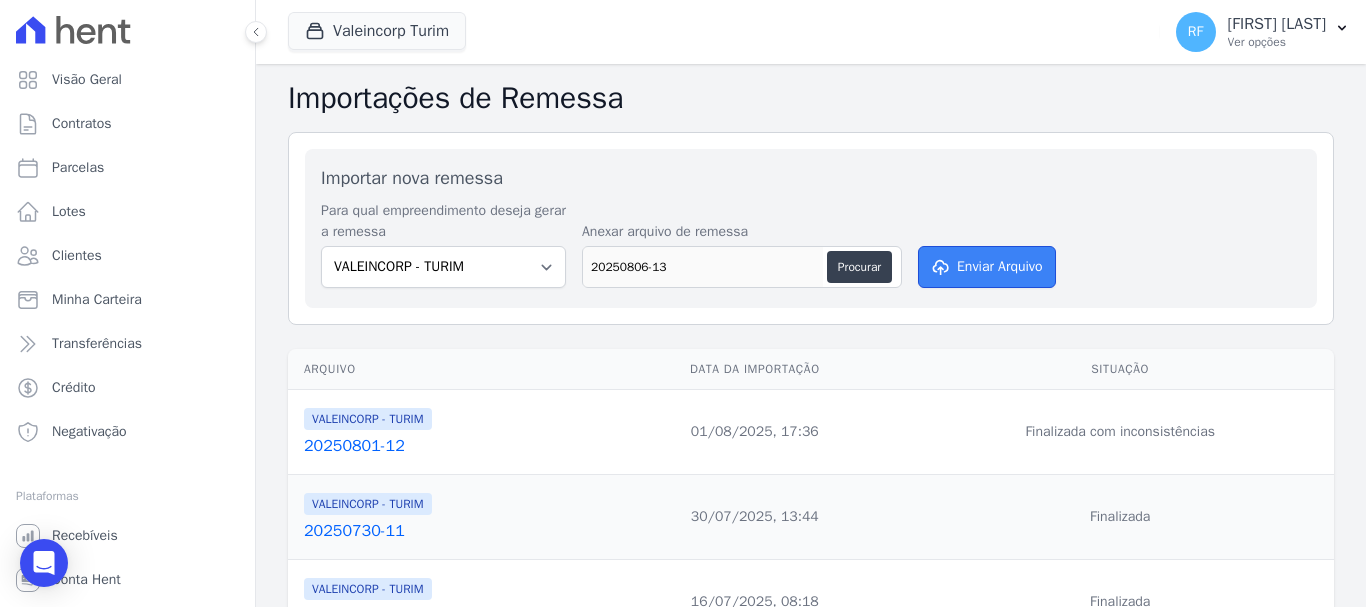 click on "Enviar Arquivo" at bounding box center [987, 267] 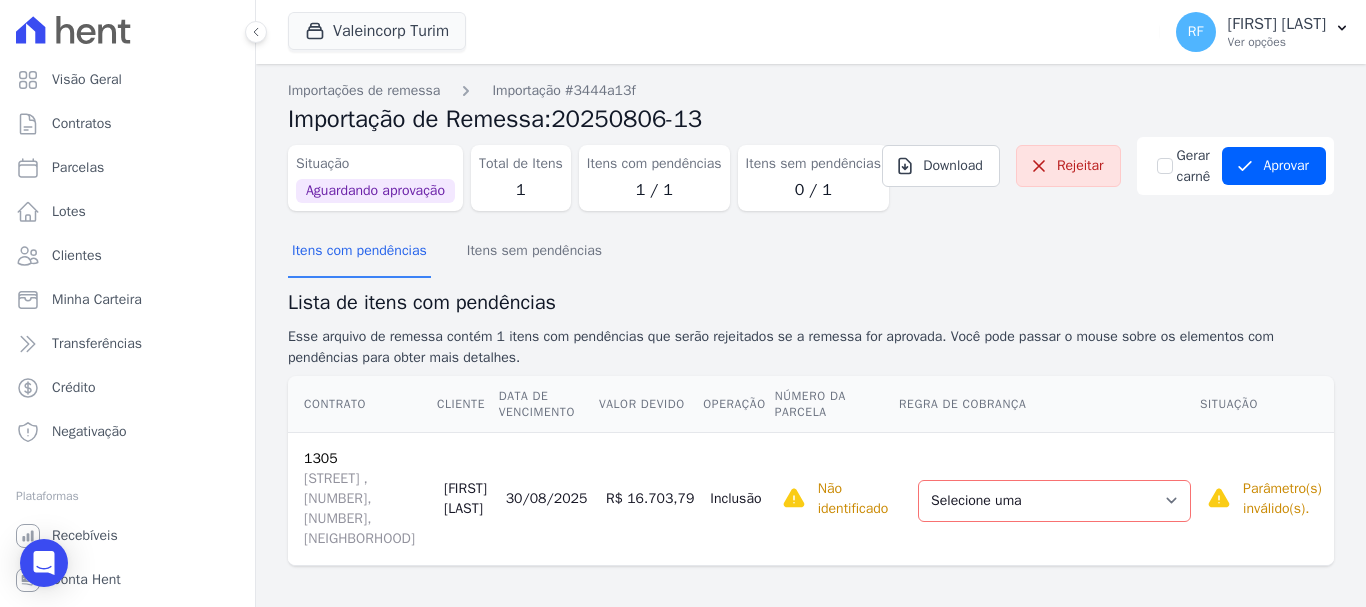 scroll, scrollTop: 0, scrollLeft: 0, axis: both 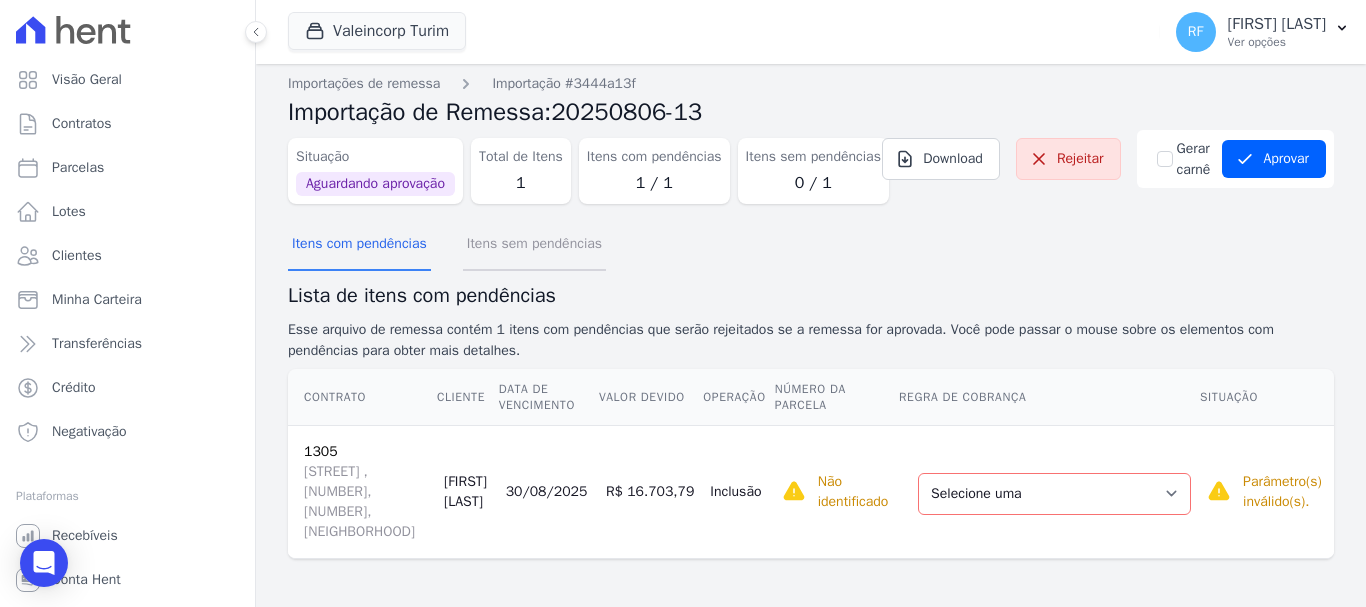 click on "Itens sem pendências" at bounding box center (534, 245) 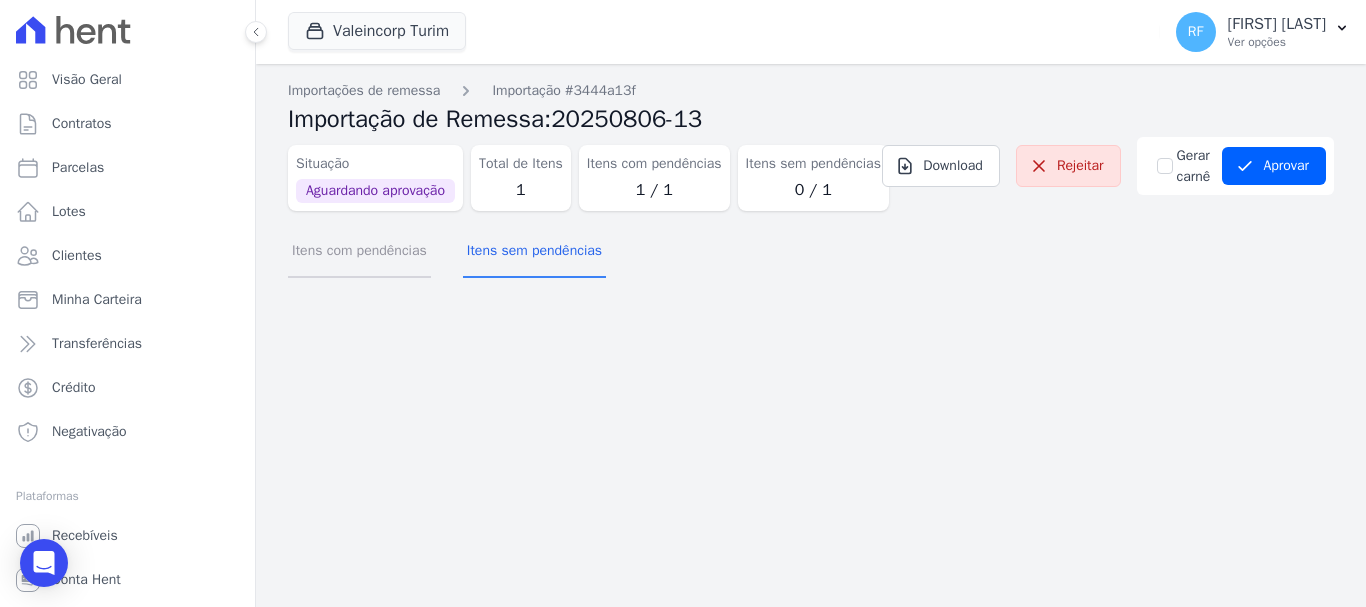click on "Itens com pendências" at bounding box center [359, 252] 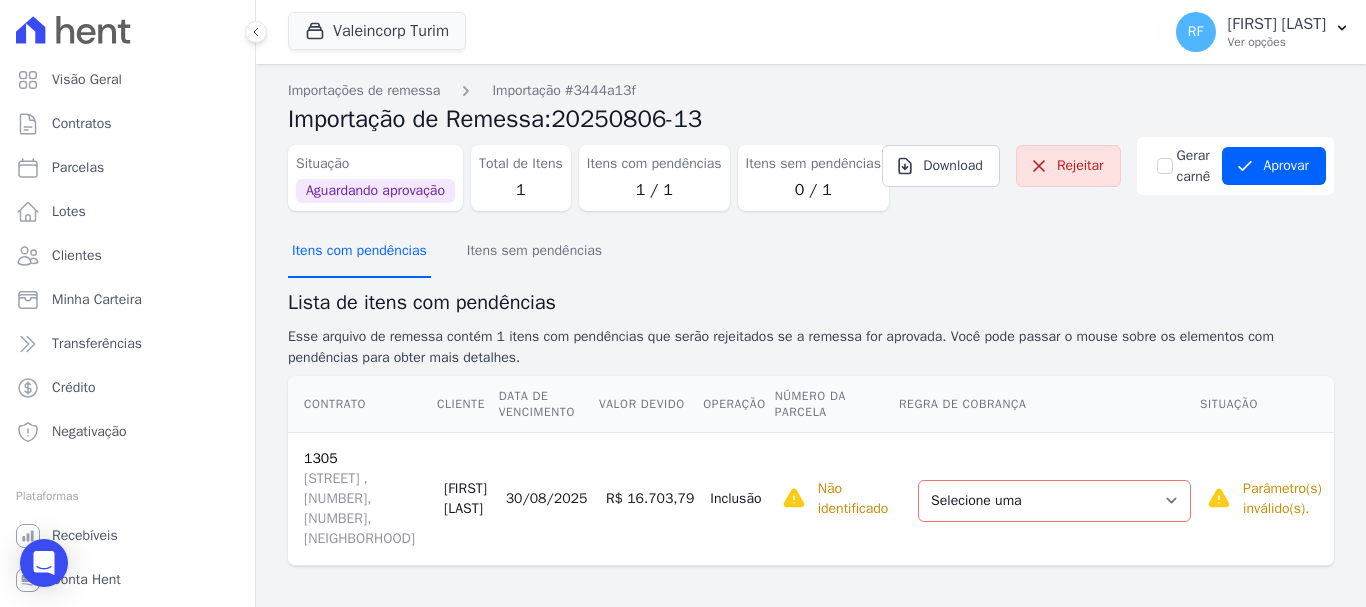 scroll, scrollTop: 60, scrollLeft: 0, axis: vertical 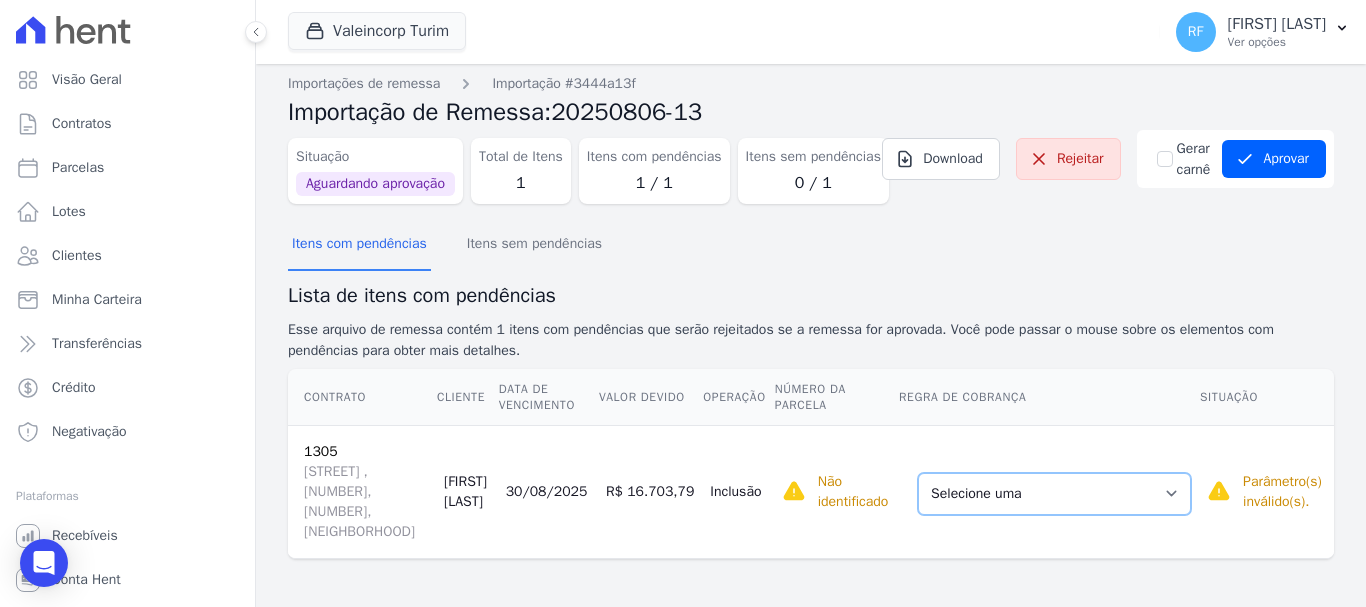 click on "Selecione uma
Nova Parcela Avulsa
Parcela Avulsa Existente
Parcela Normal (33 X R$ 1.043,99)
Intercalada (3 X R$ 16.395,76)" at bounding box center (1054, 494) 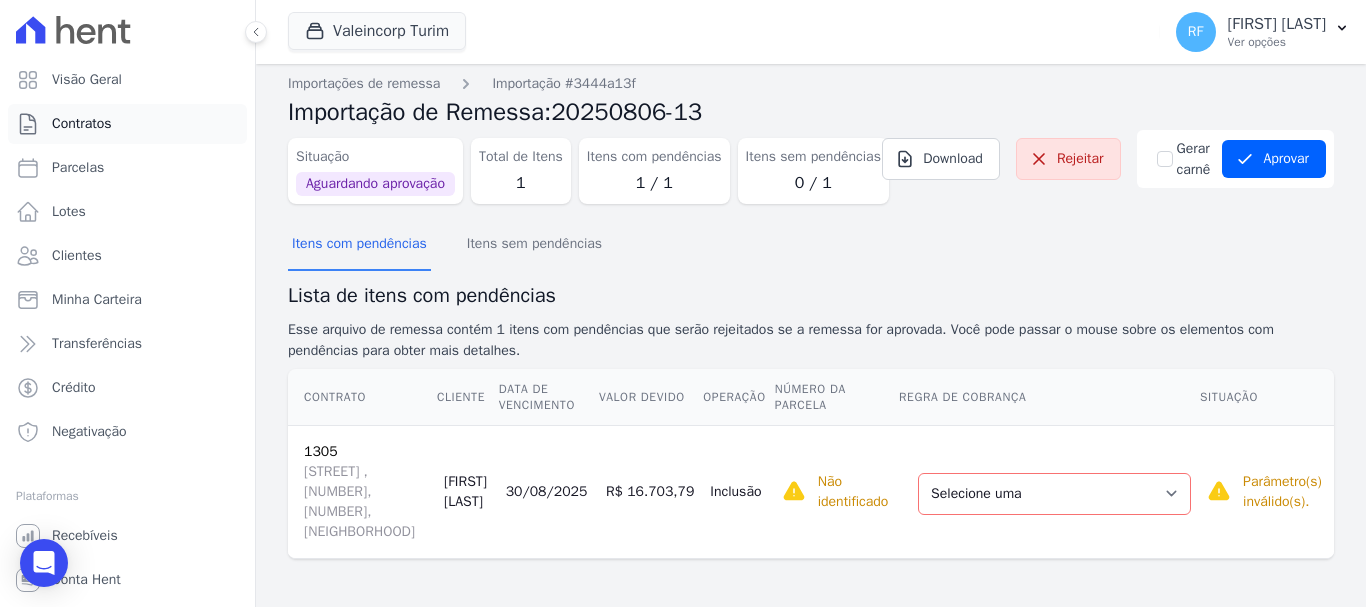 click on "Contratos" at bounding box center [127, 124] 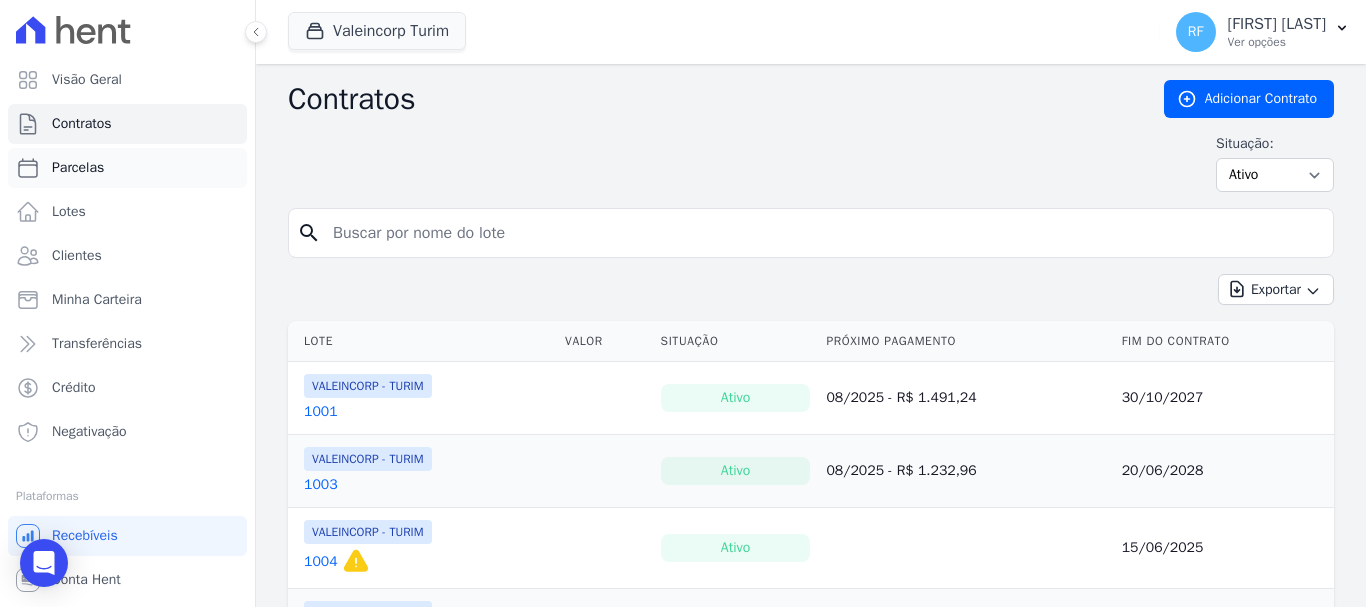 click on "Parcelas" at bounding box center [127, 168] 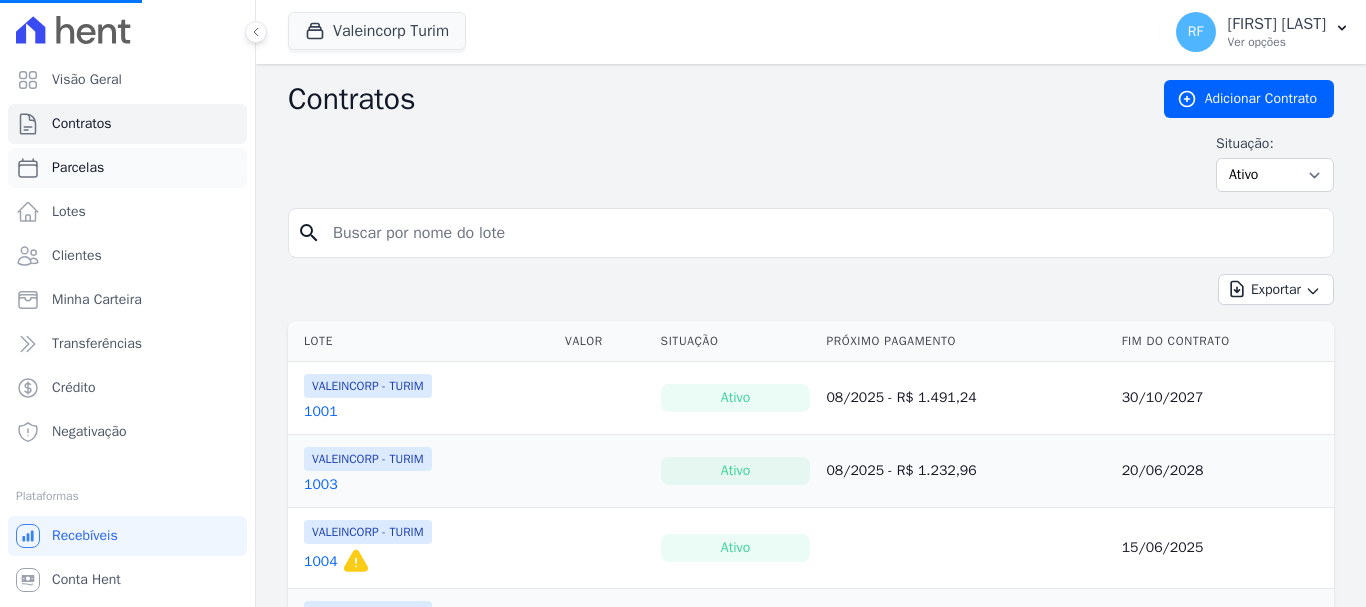 select 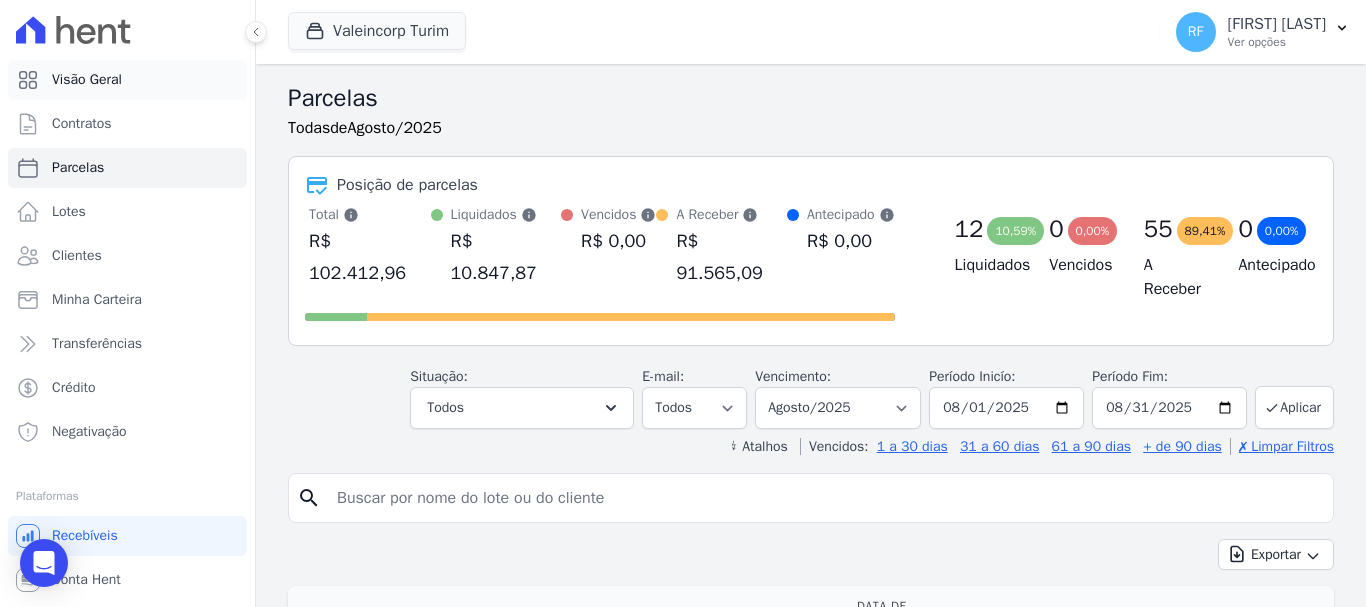 click on "Visão Geral" at bounding box center (127, 80) 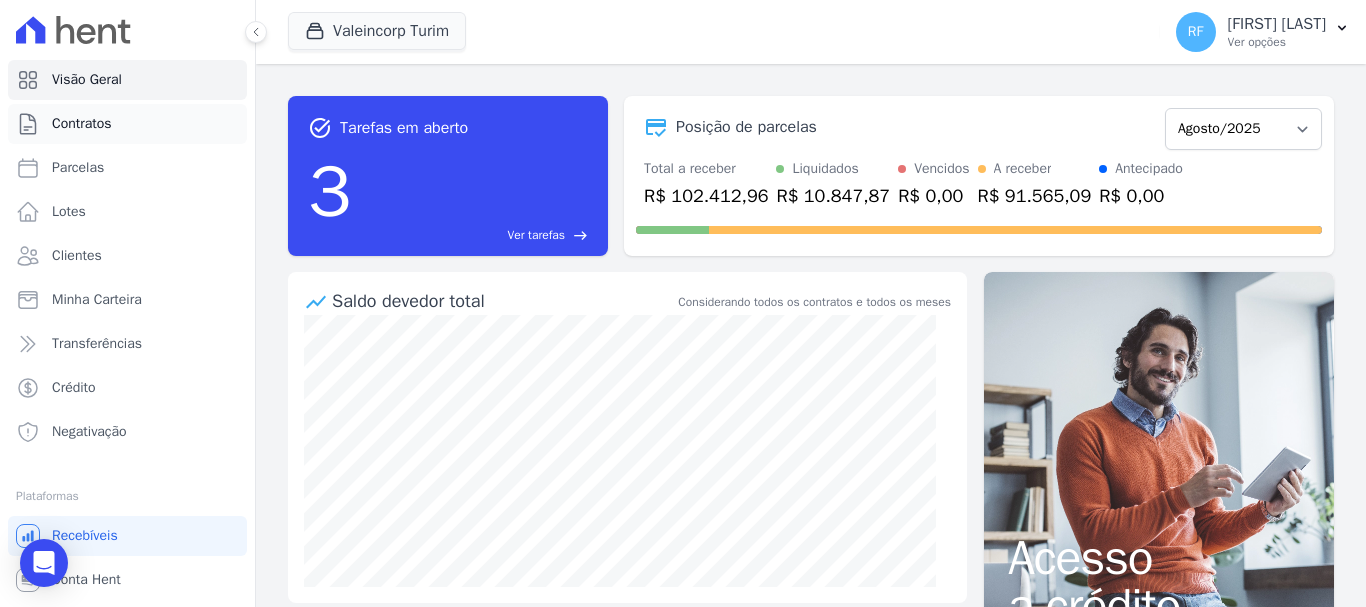 click on "Contratos" at bounding box center (127, 124) 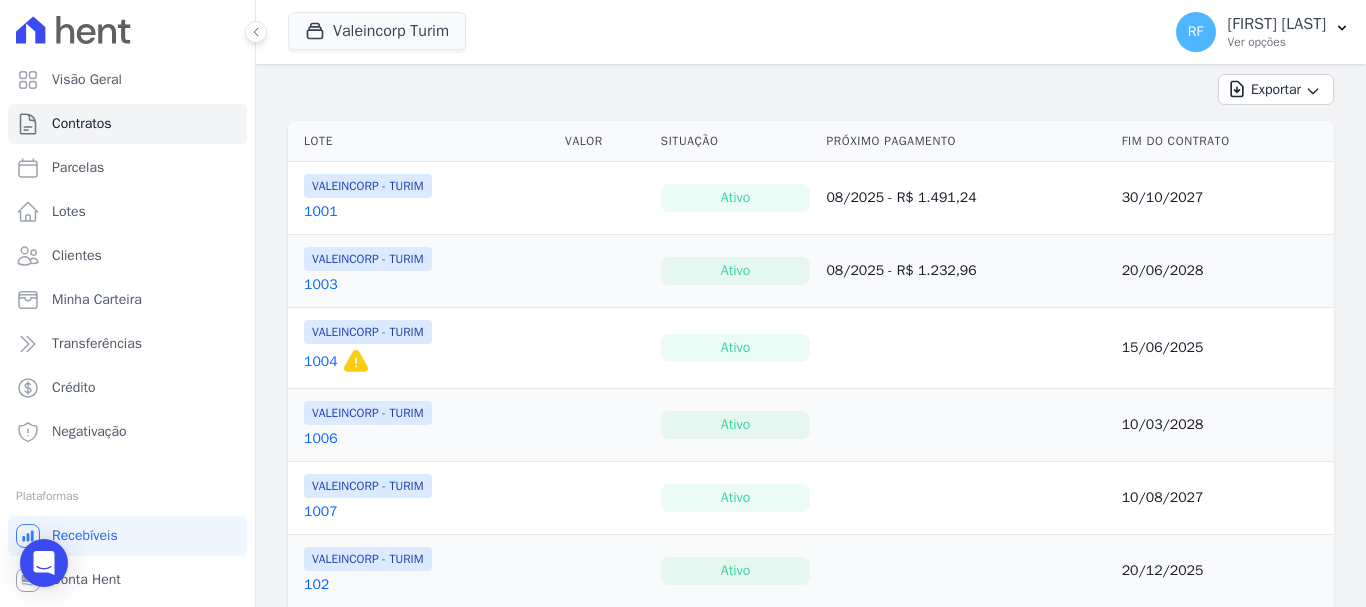 scroll, scrollTop: 100, scrollLeft: 0, axis: vertical 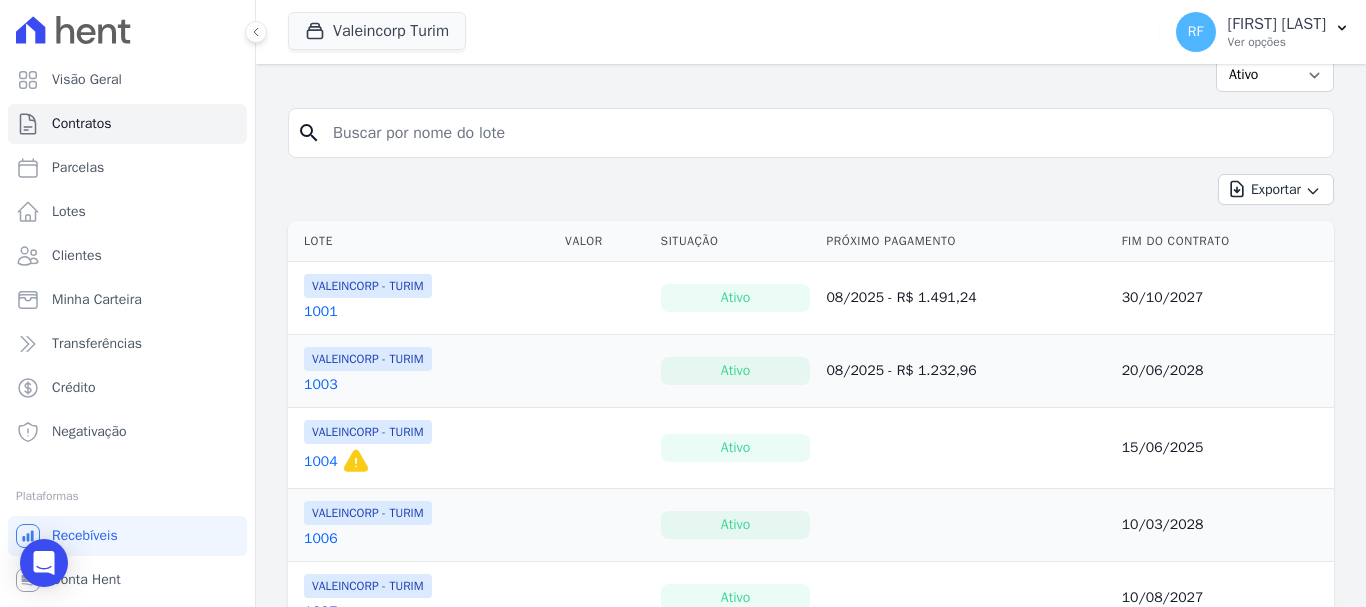click at bounding box center (823, 133) 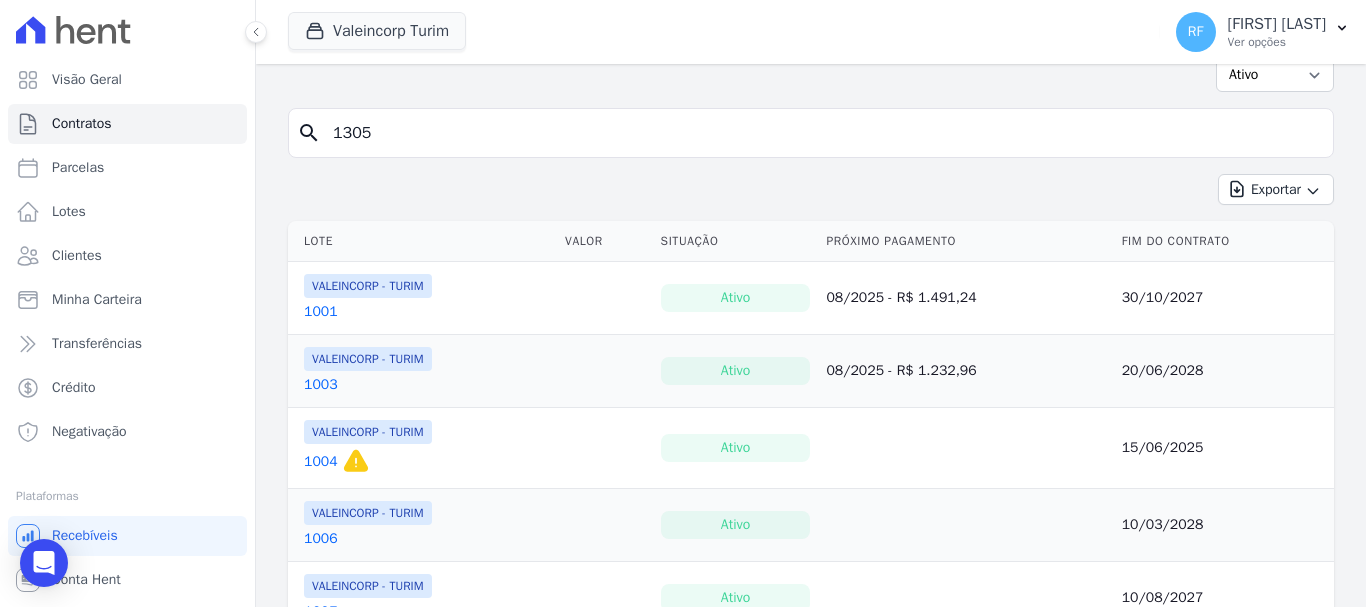 type on "1305" 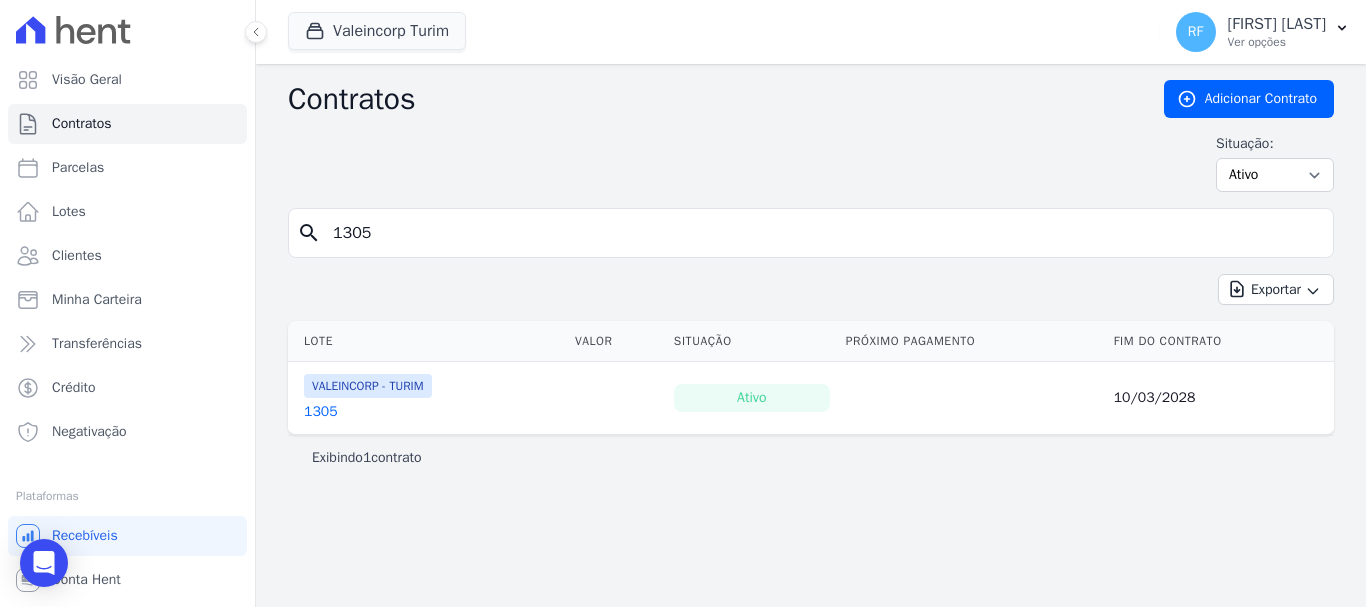 click on "1305" at bounding box center (368, 412) 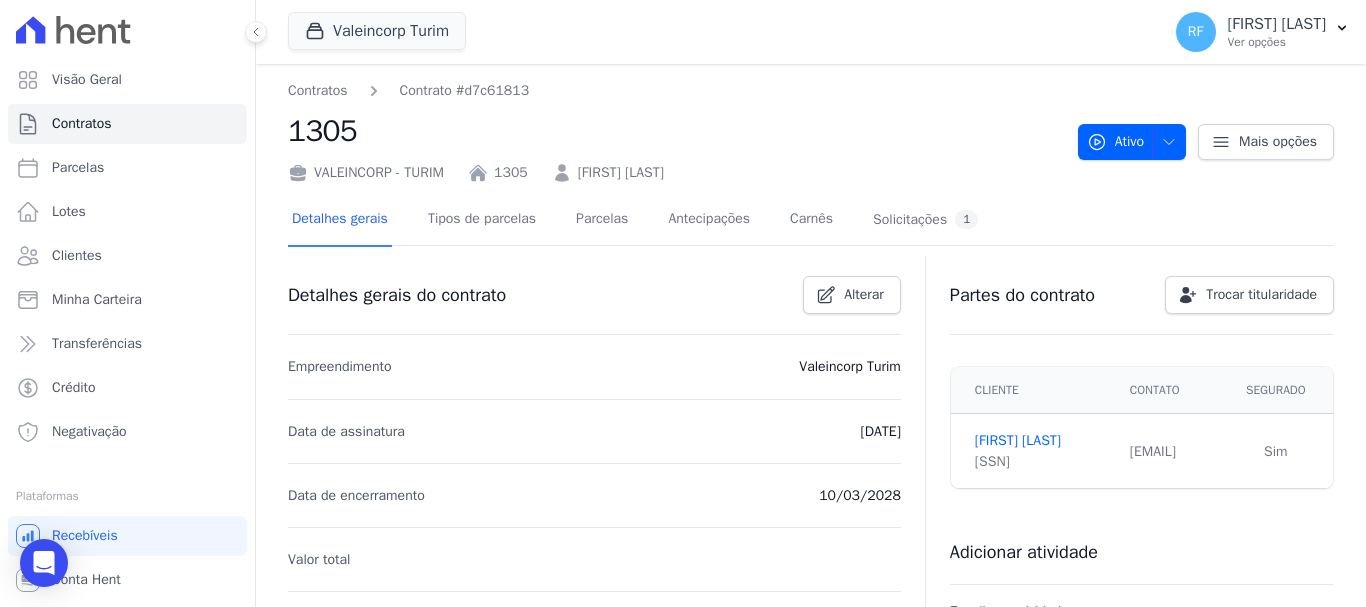 scroll, scrollTop: 100, scrollLeft: 0, axis: vertical 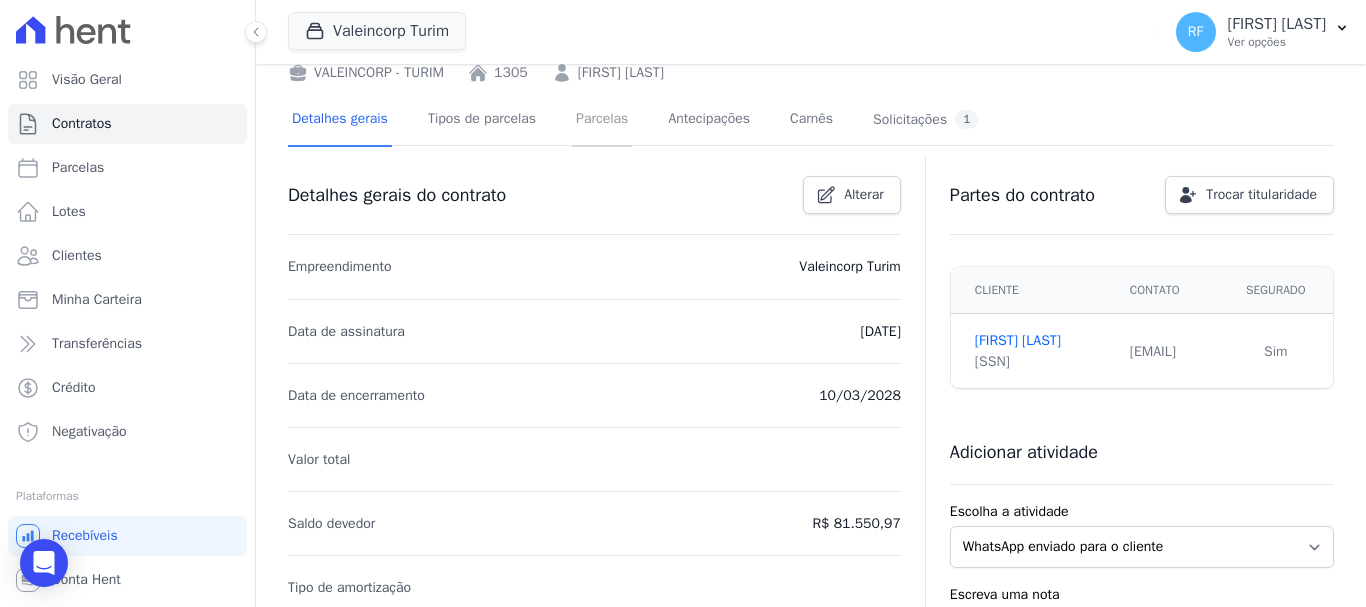 click on "Parcelas" at bounding box center (602, 120) 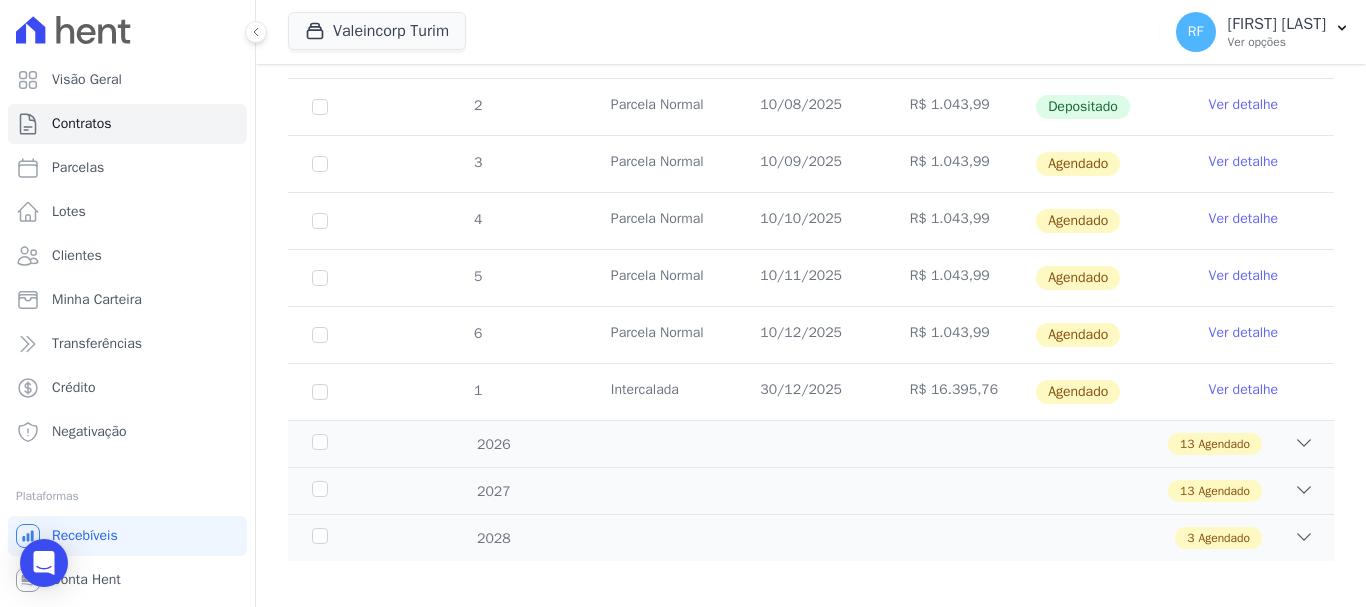 scroll, scrollTop: 414, scrollLeft: 0, axis: vertical 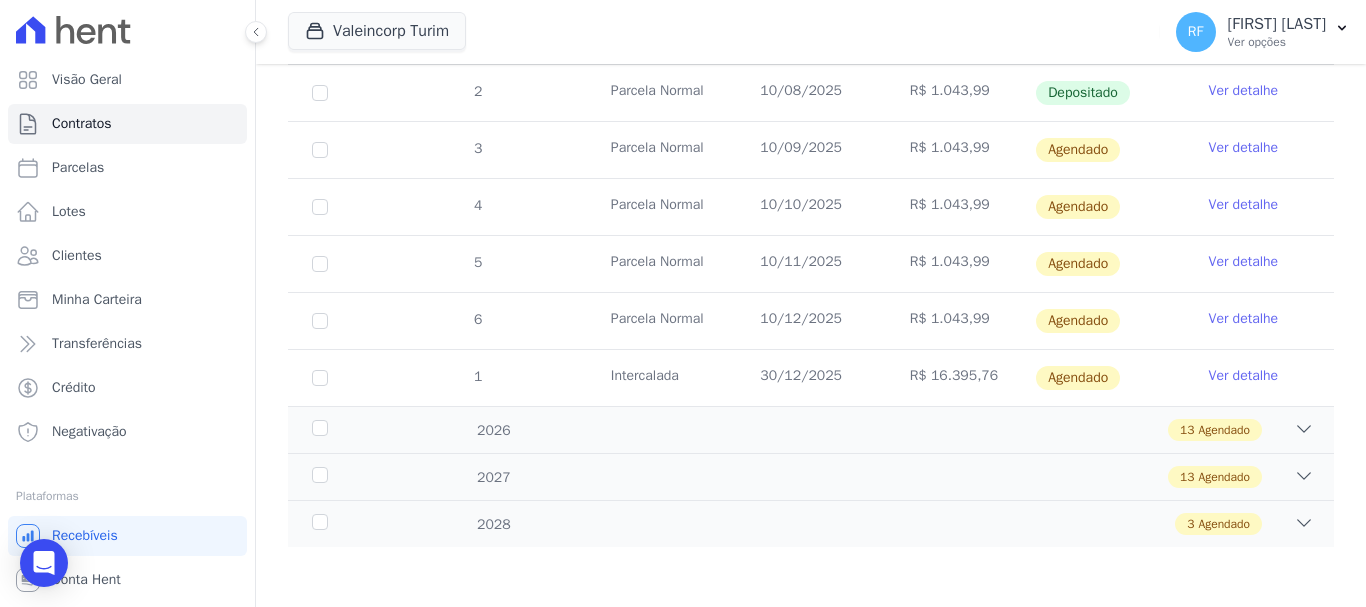 click on "Intercalada" at bounding box center (661, 378) 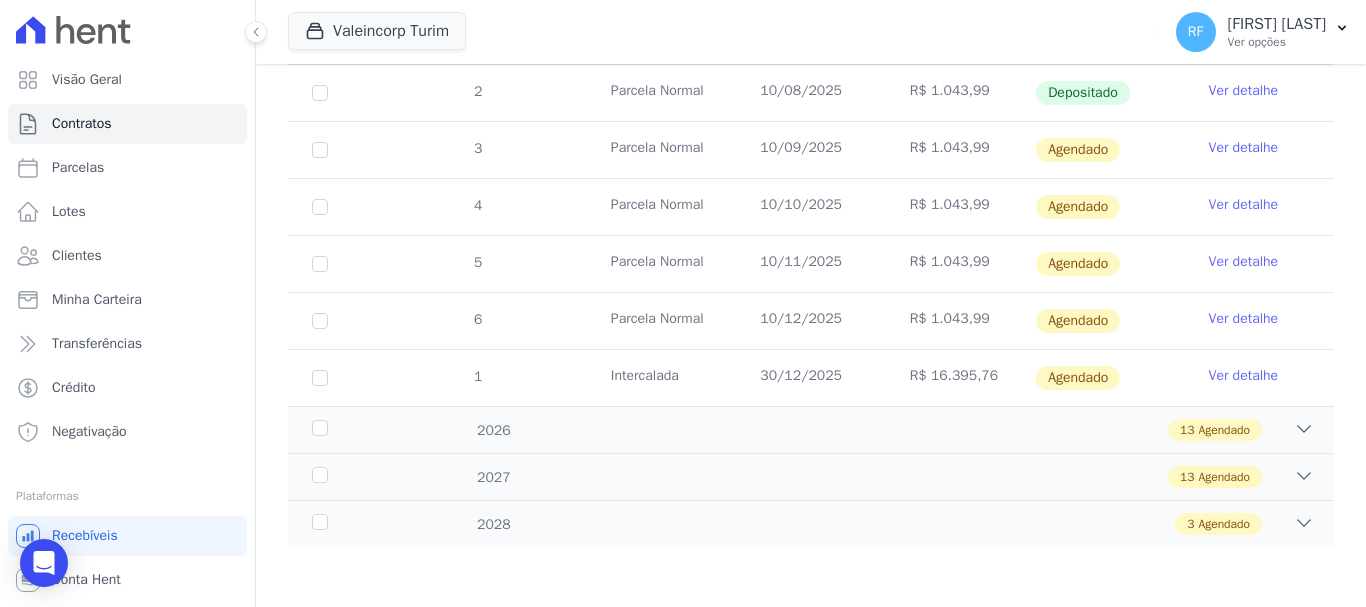 click on "Ver detalhe" at bounding box center (1244, 376) 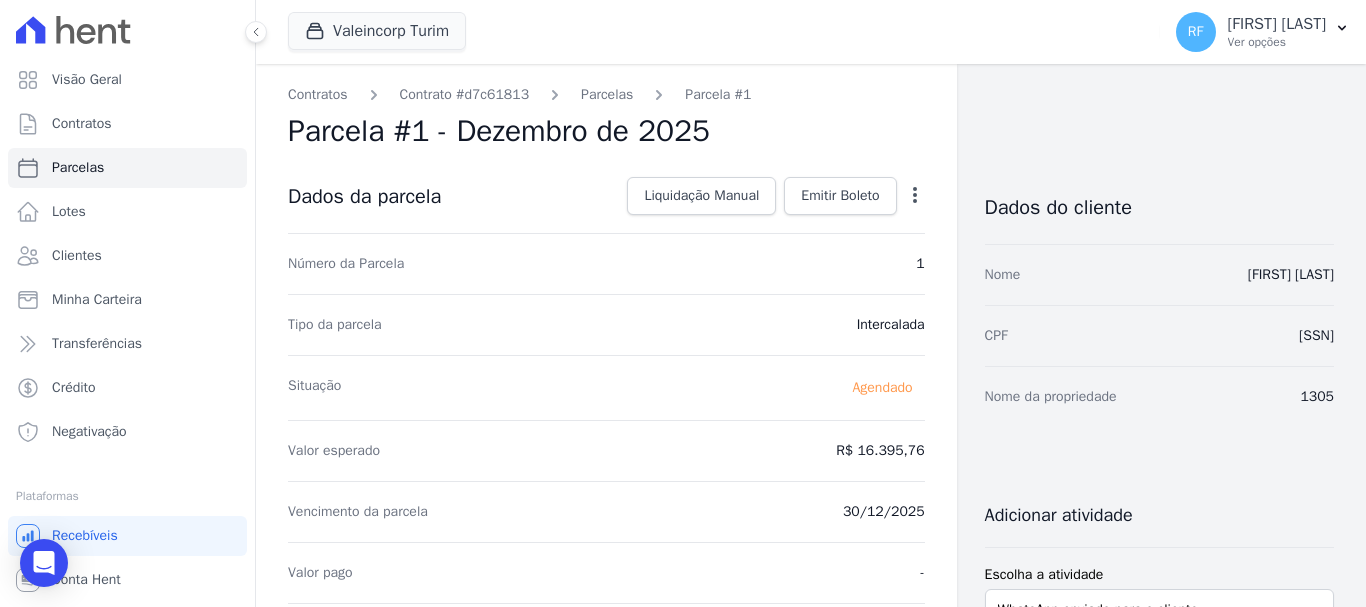 click 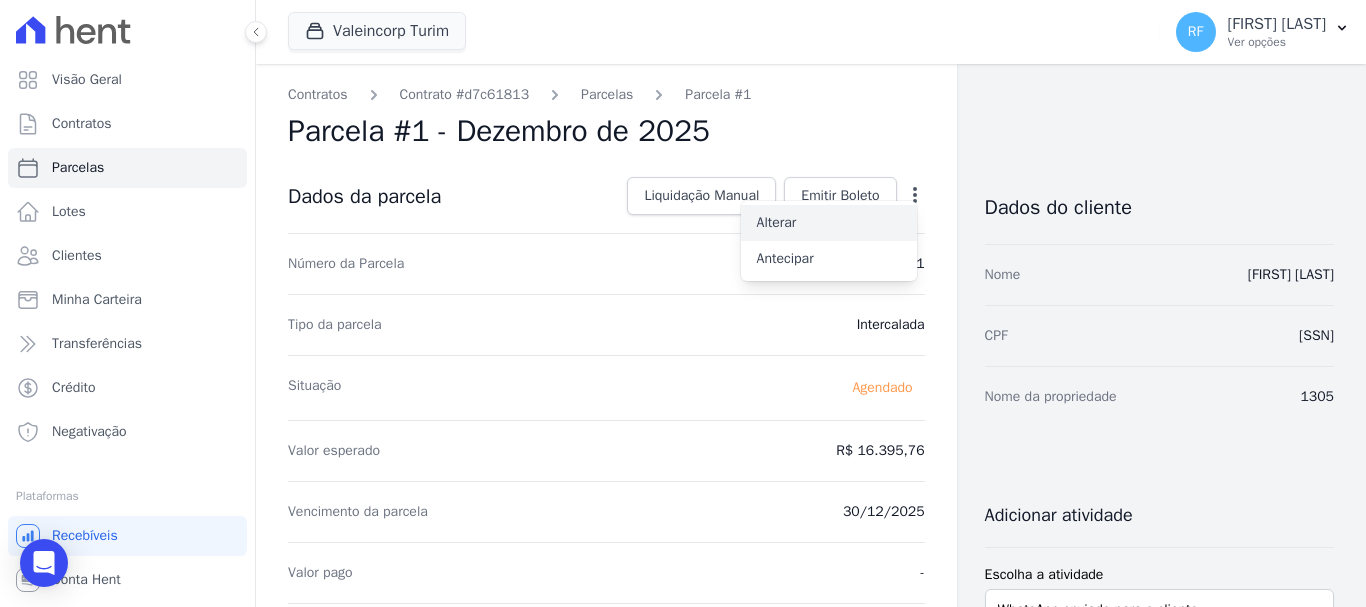 click on "Alterar" at bounding box center (829, 223) 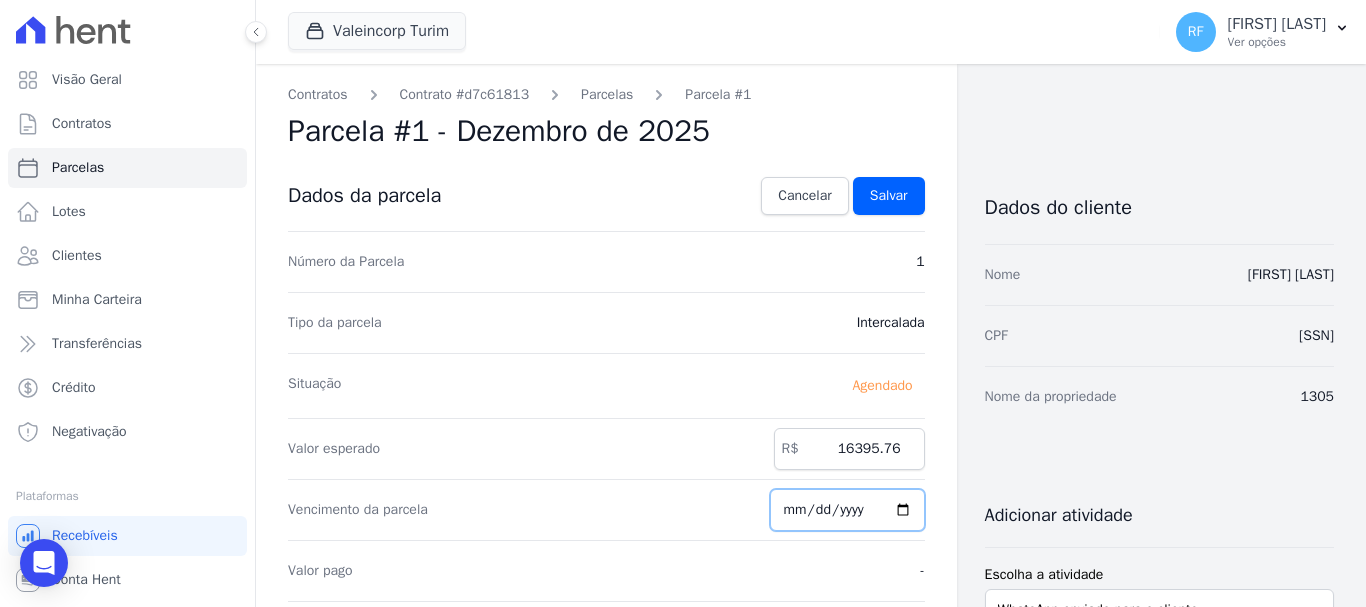 click on "2025-12-30" at bounding box center (847, 510) 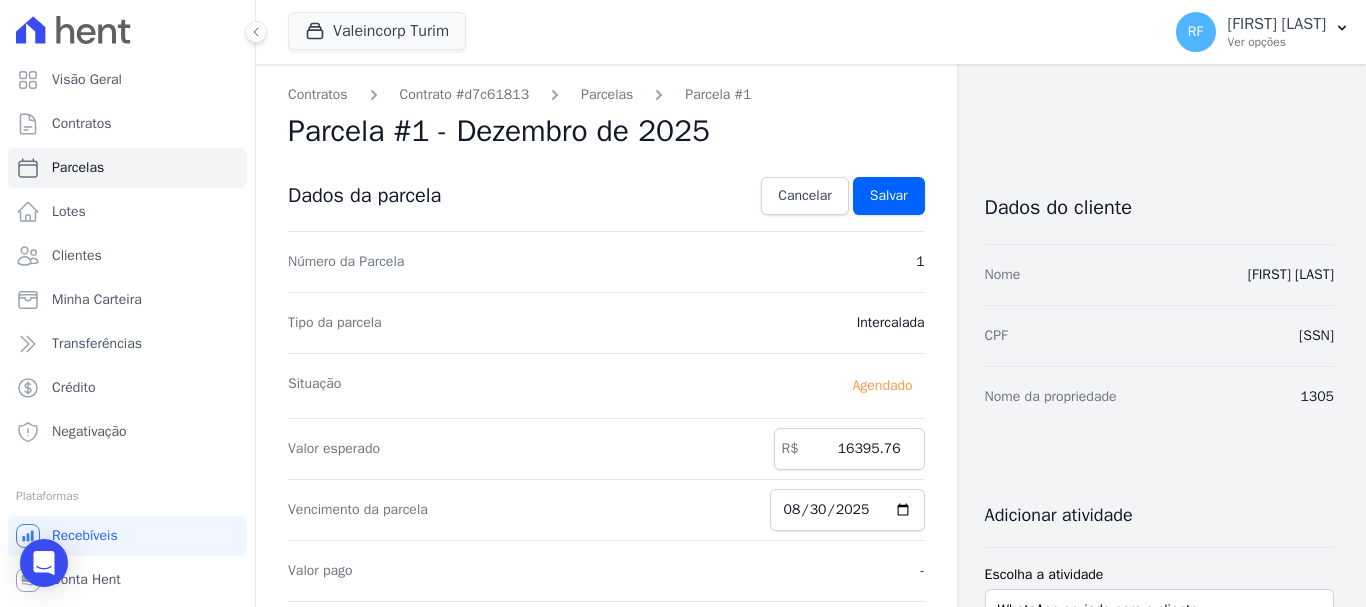 click on "Dados da parcela
Cancelar
Salvar" at bounding box center (606, 196) 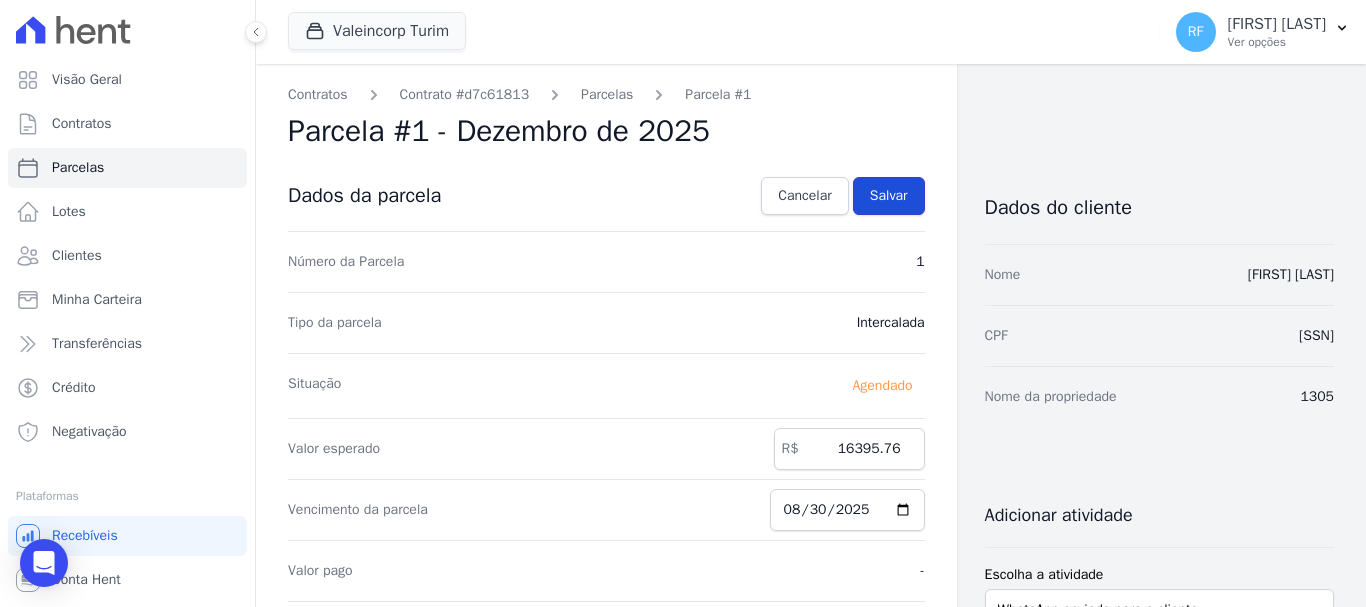 click on "Salvar" at bounding box center (889, 196) 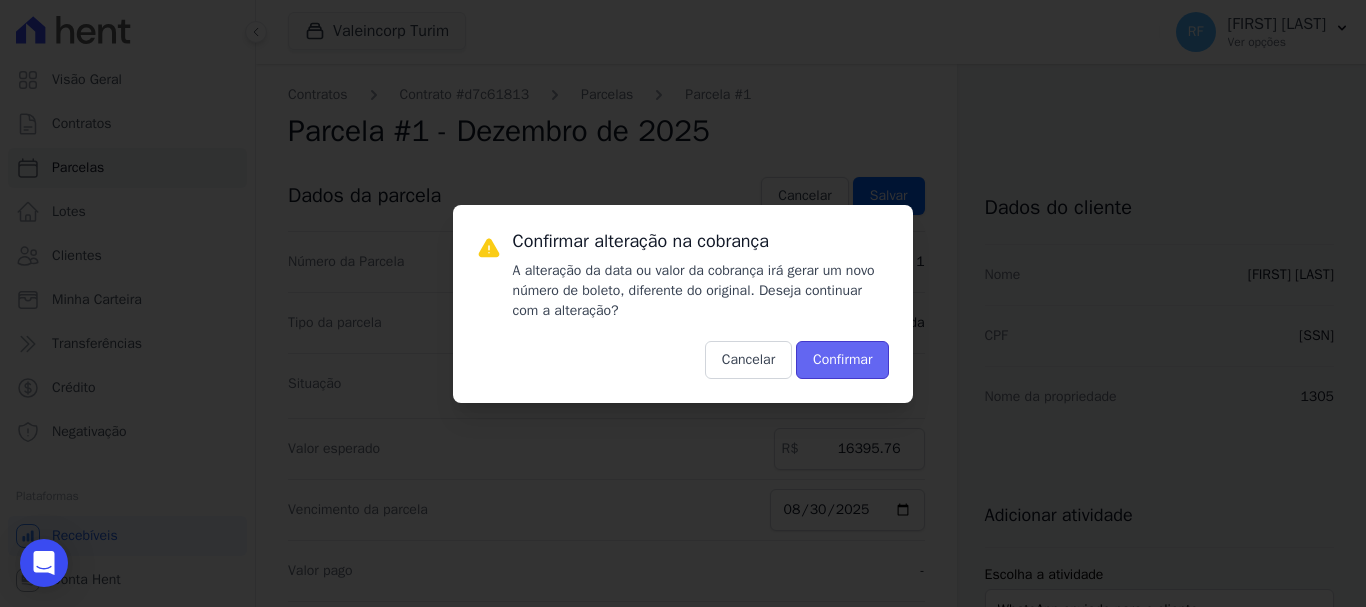 click on "Confirmar" at bounding box center [842, 360] 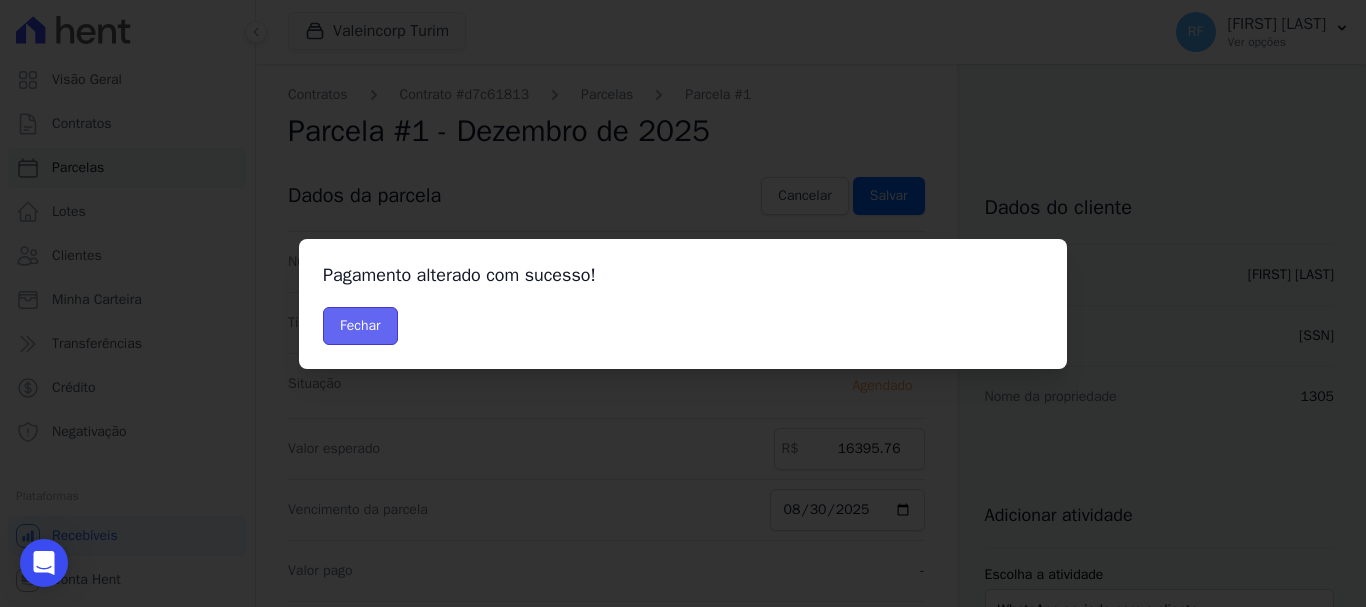 click on "Fechar" at bounding box center [360, 326] 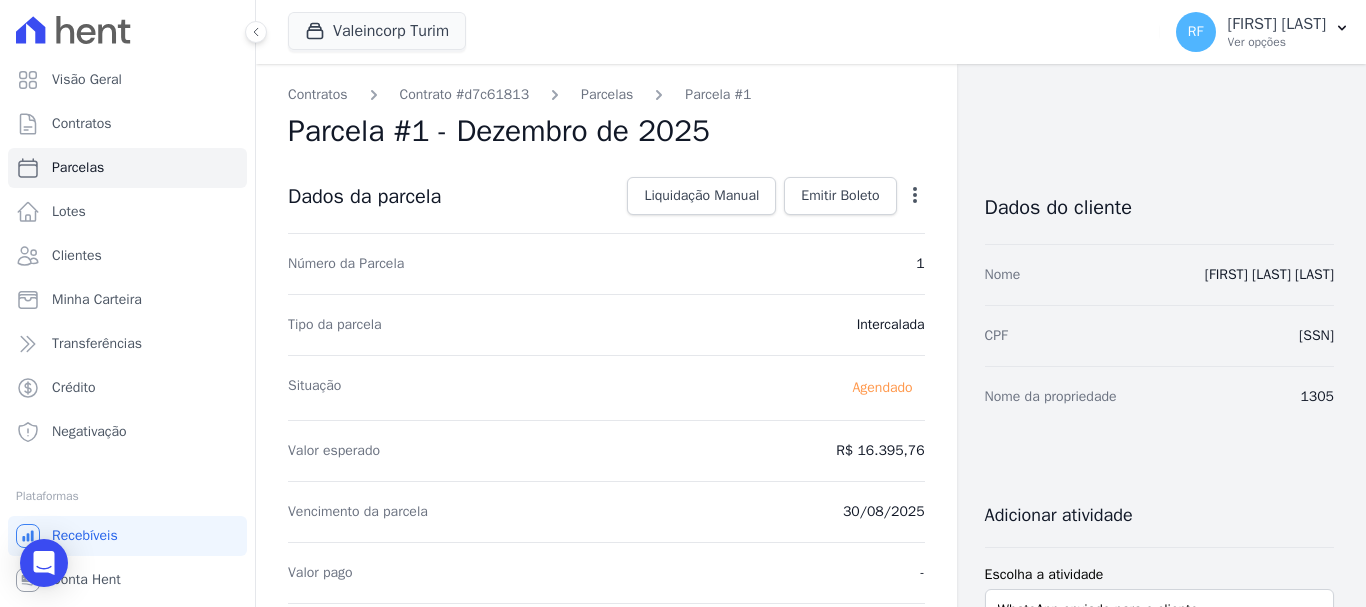 scroll, scrollTop: 0, scrollLeft: 0, axis: both 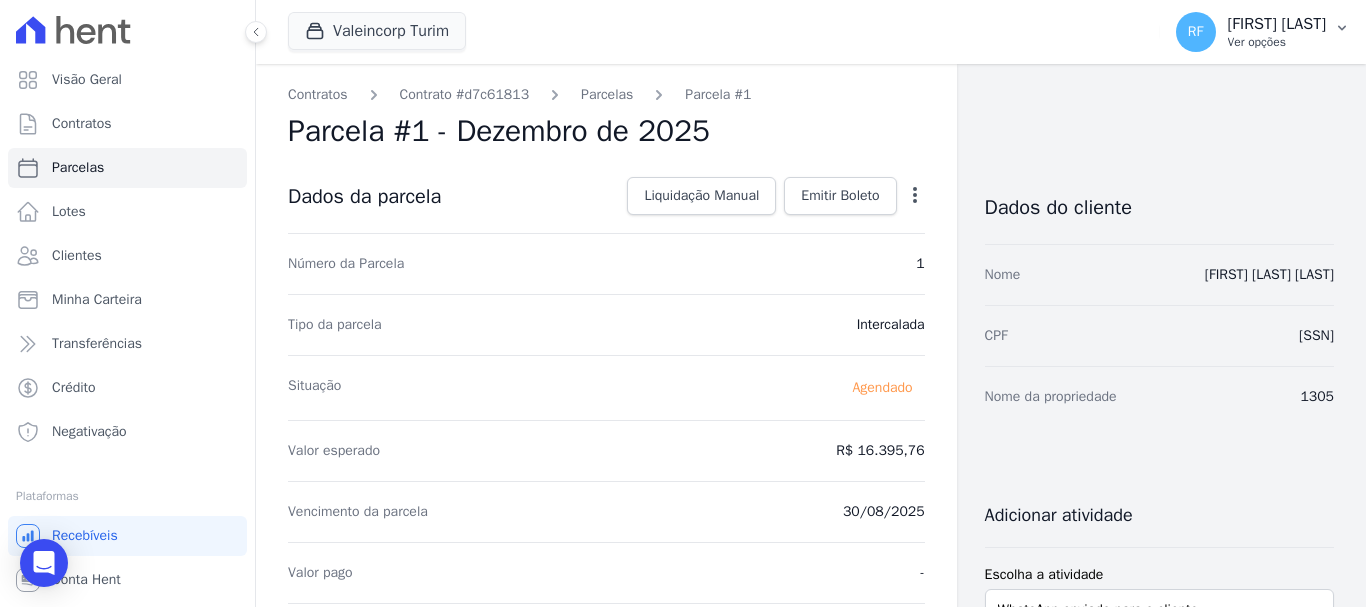 click on "Ver opções" at bounding box center (1277, 42) 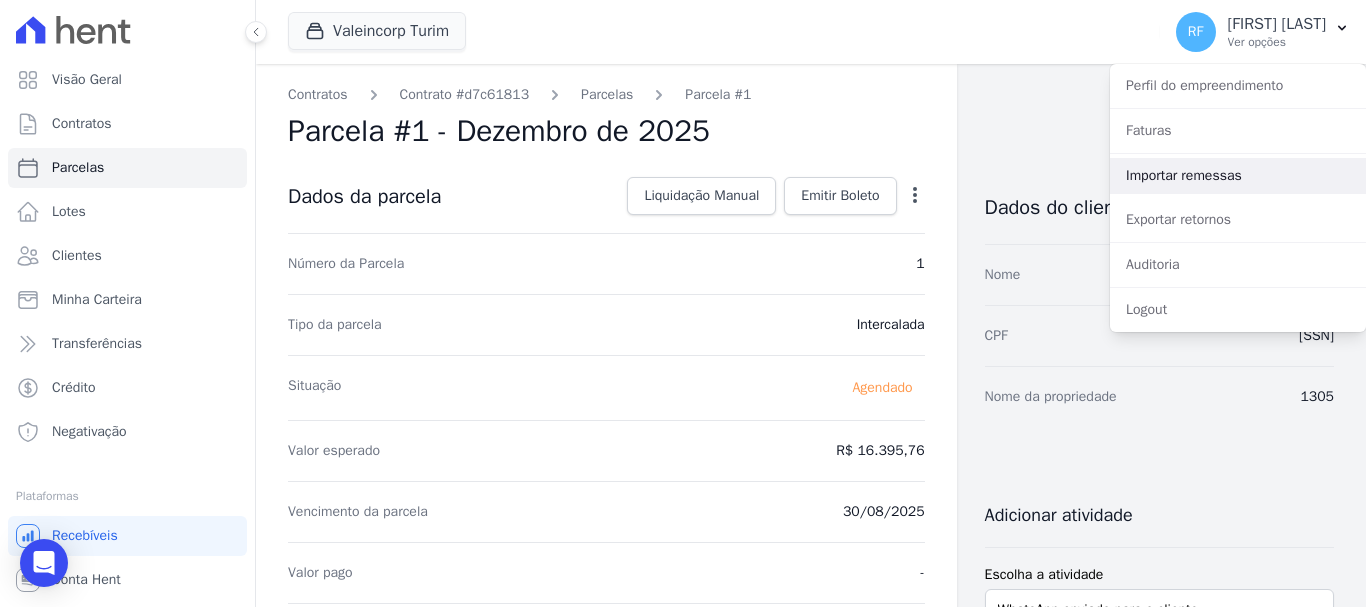 click on "Importar remessas" at bounding box center [1238, 176] 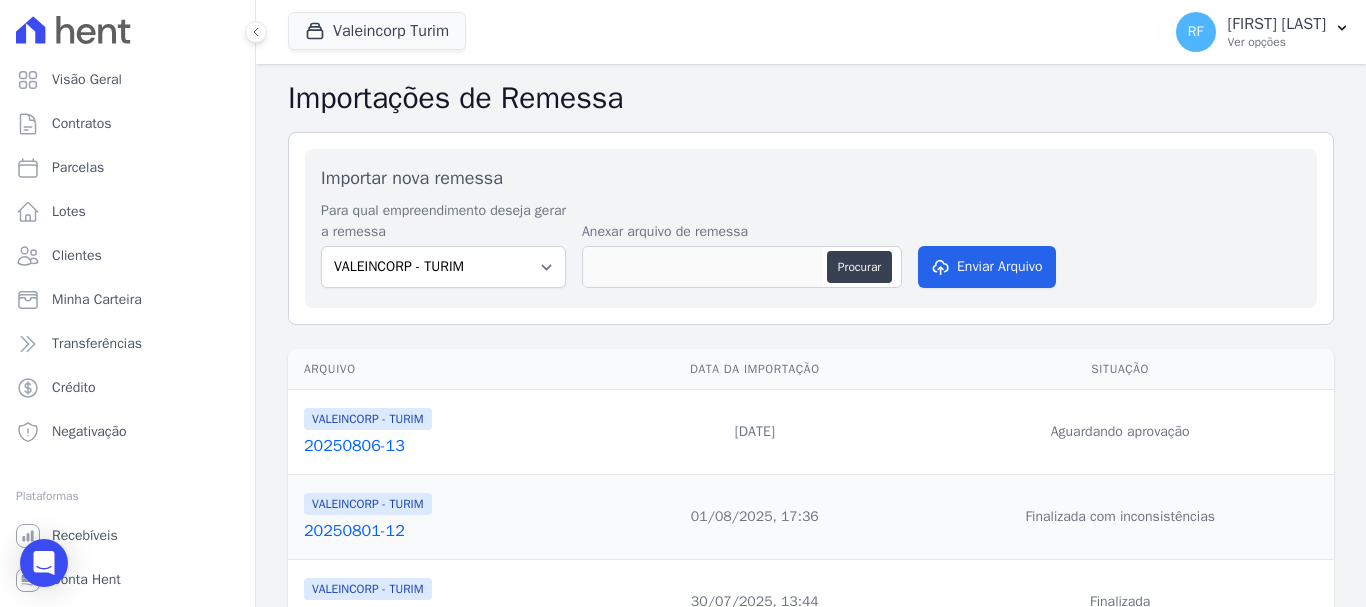 click on "Procurar" at bounding box center (742, 267) 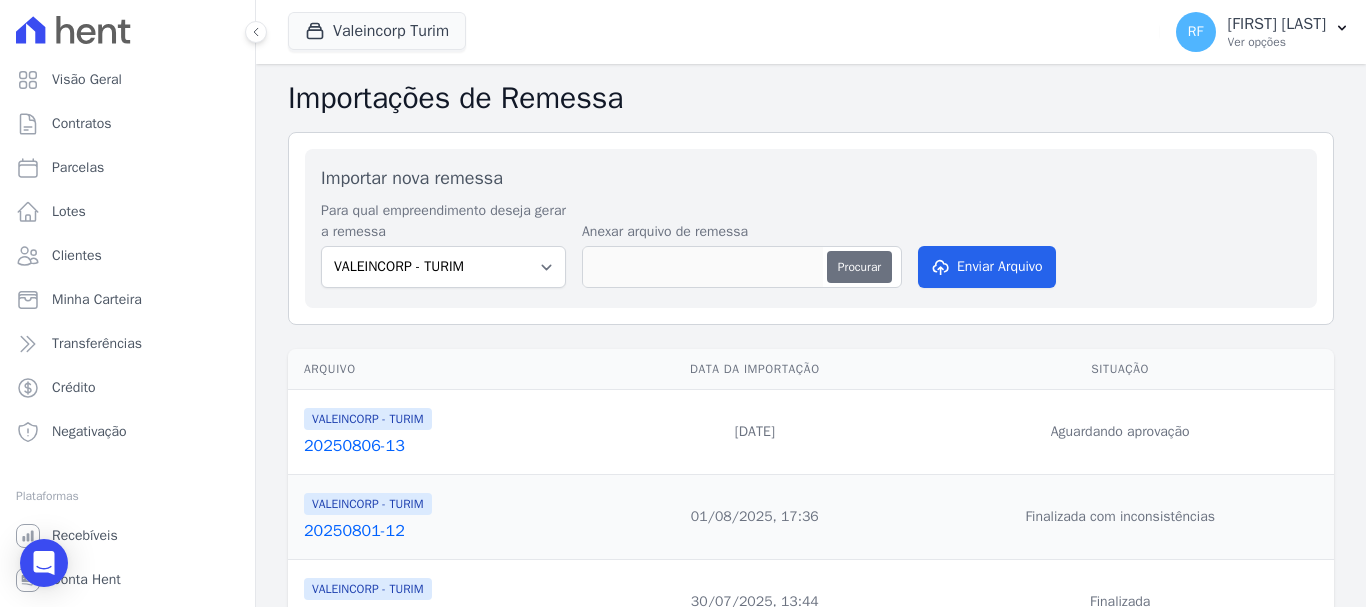 click on "Procurar" at bounding box center (859, 267) 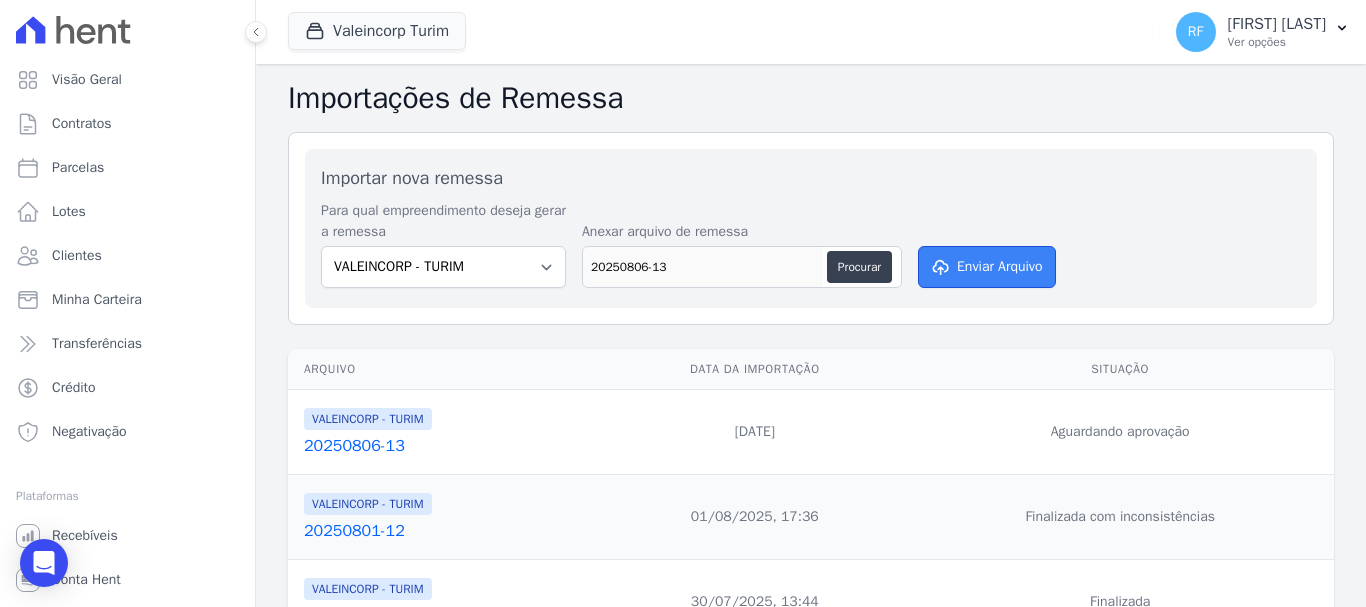 click on "Enviar Arquivo" at bounding box center [987, 267] 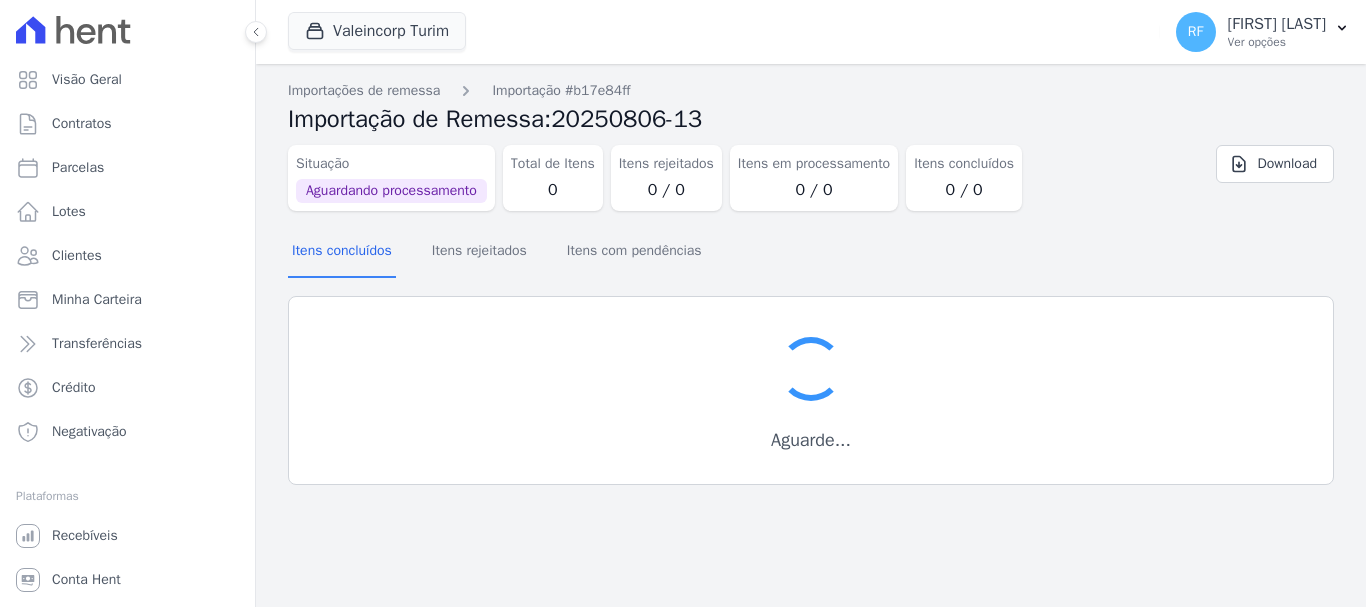 scroll, scrollTop: 0, scrollLeft: 0, axis: both 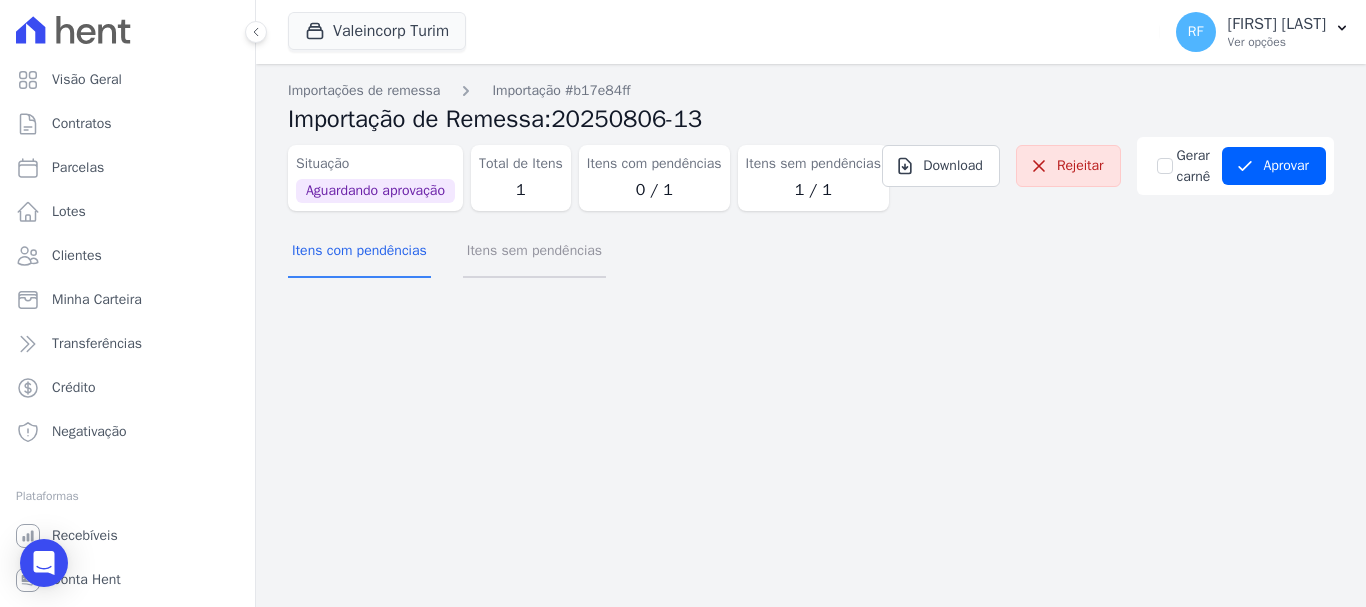click on "Itens sem pendências" at bounding box center (534, 252) 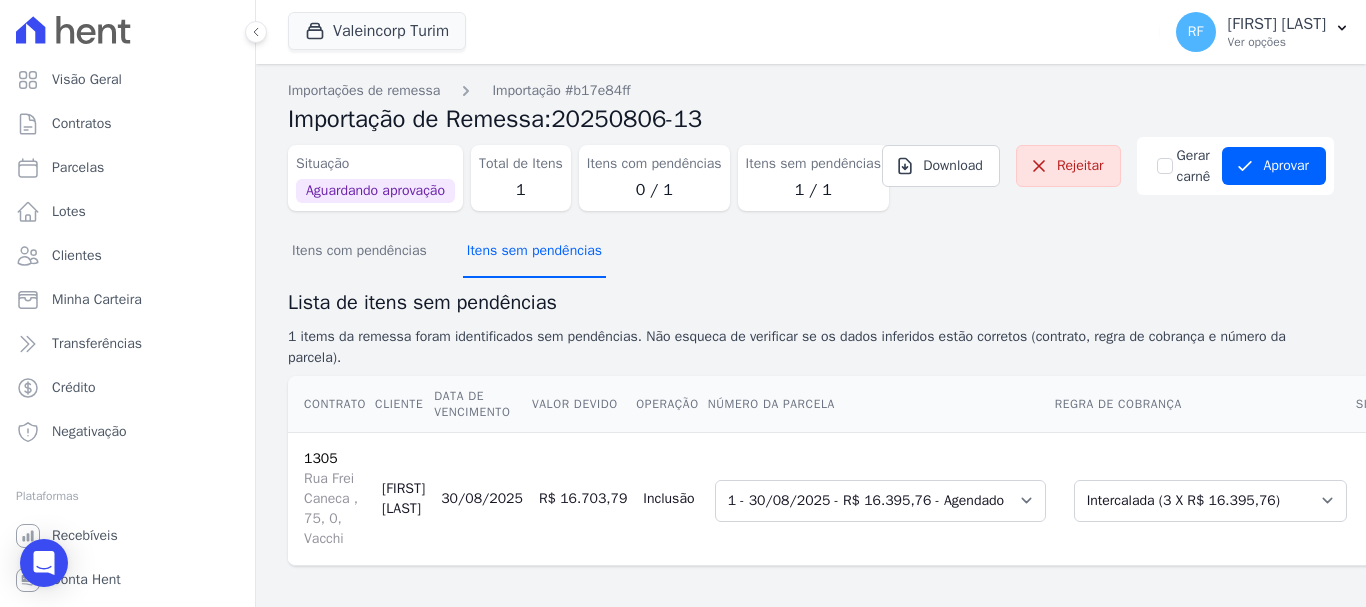 scroll, scrollTop: 95, scrollLeft: 0, axis: vertical 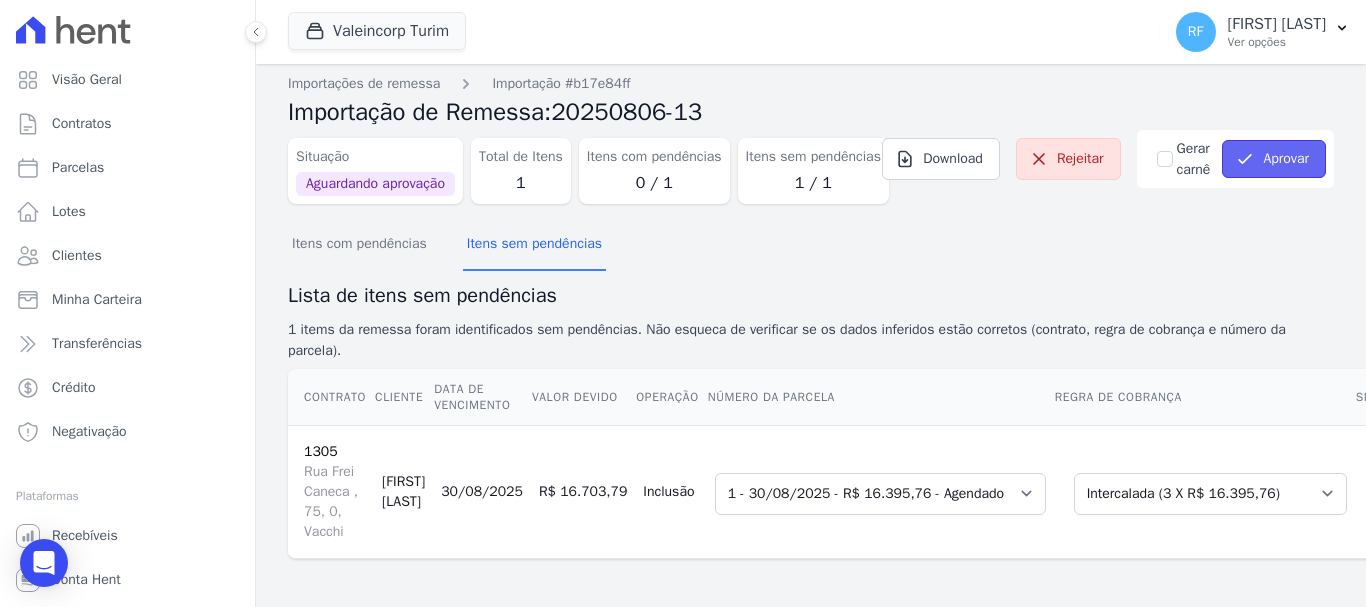 click on "Aprovar" at bounding box center [1274, 159] 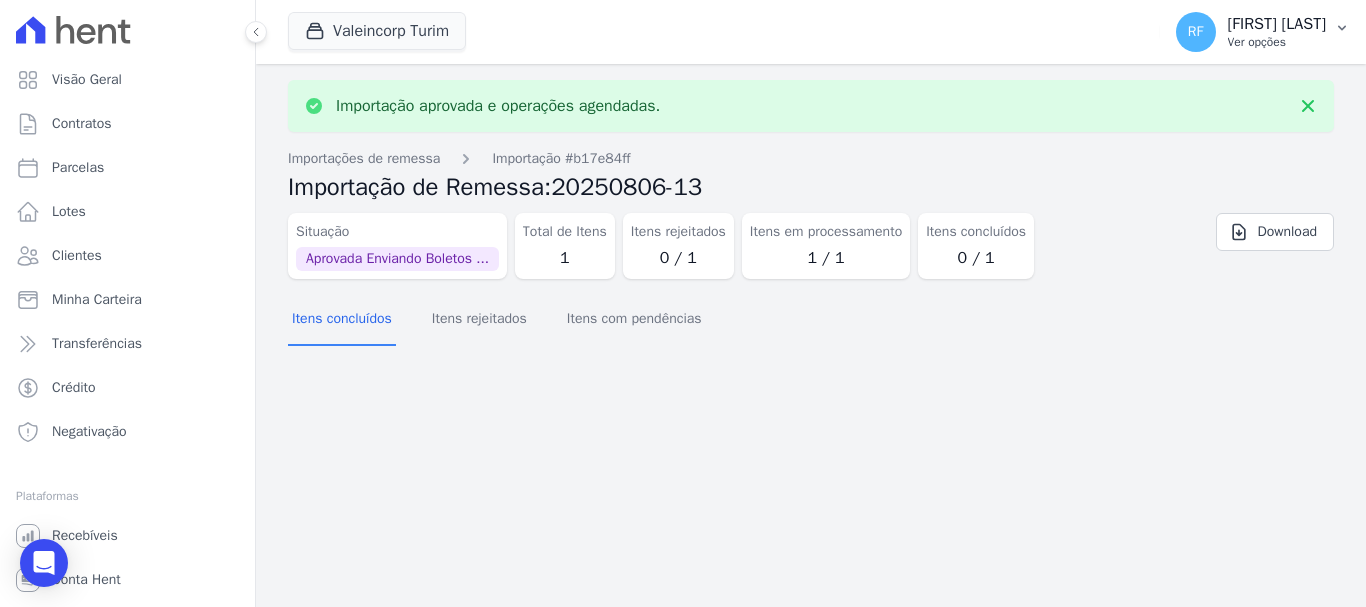 click on "Ver opções" at bounding box center (1277, 42) 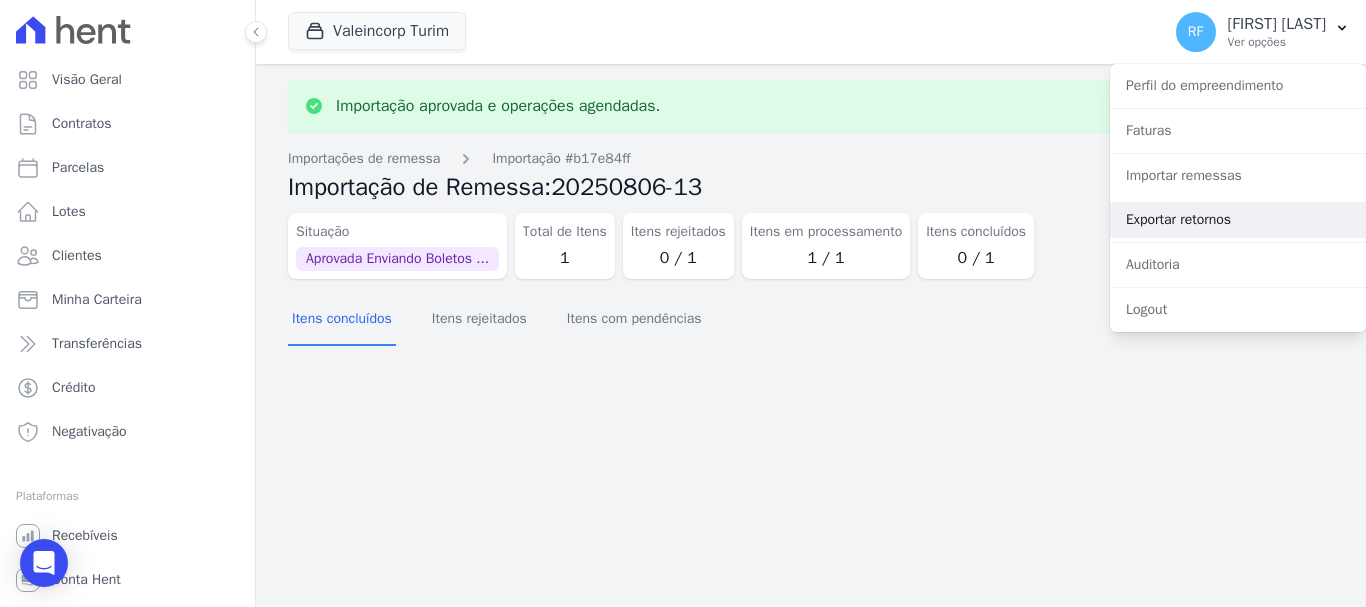 click on "Exportar retornos" at bounding box center [1238, 220] 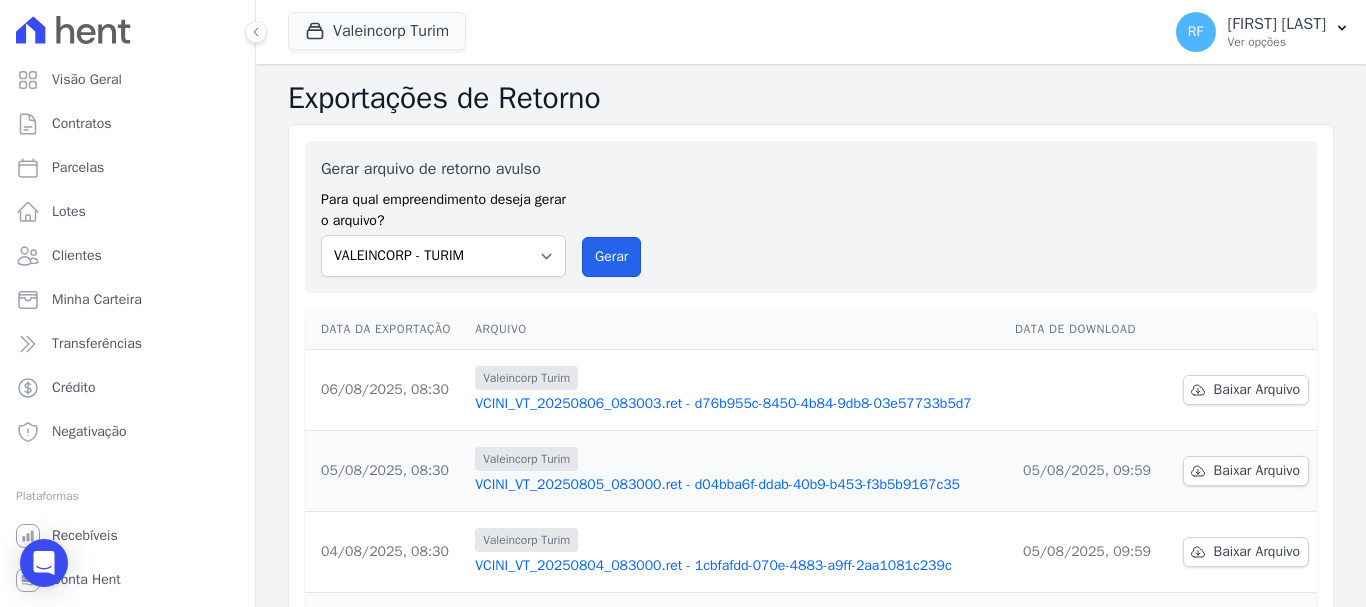 drag, startPoint x: 615, startPoint y: 246, endPoint x: 738, endPoint y: 142, distance: 161.07452 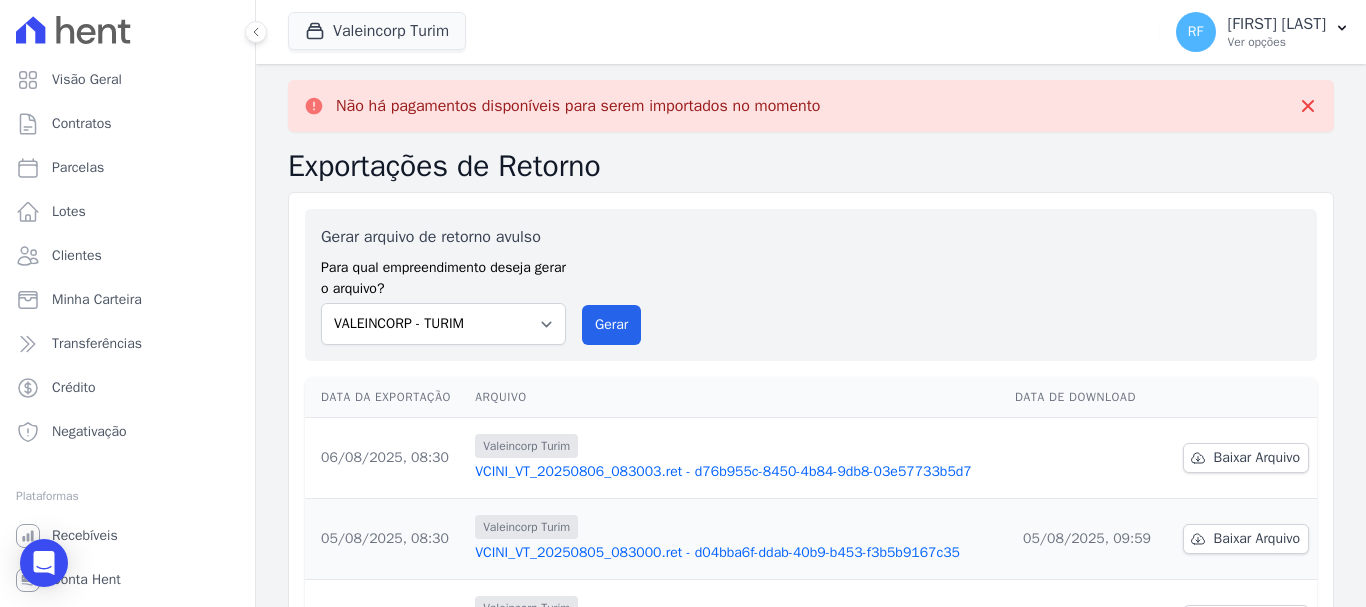 click on "Gerar arquivo de retorno avulso
Para qual empreendimento deseja gerar o arquivo?
VALEINCORP - TURIM
Gerar" at bounding box center (811, 285) 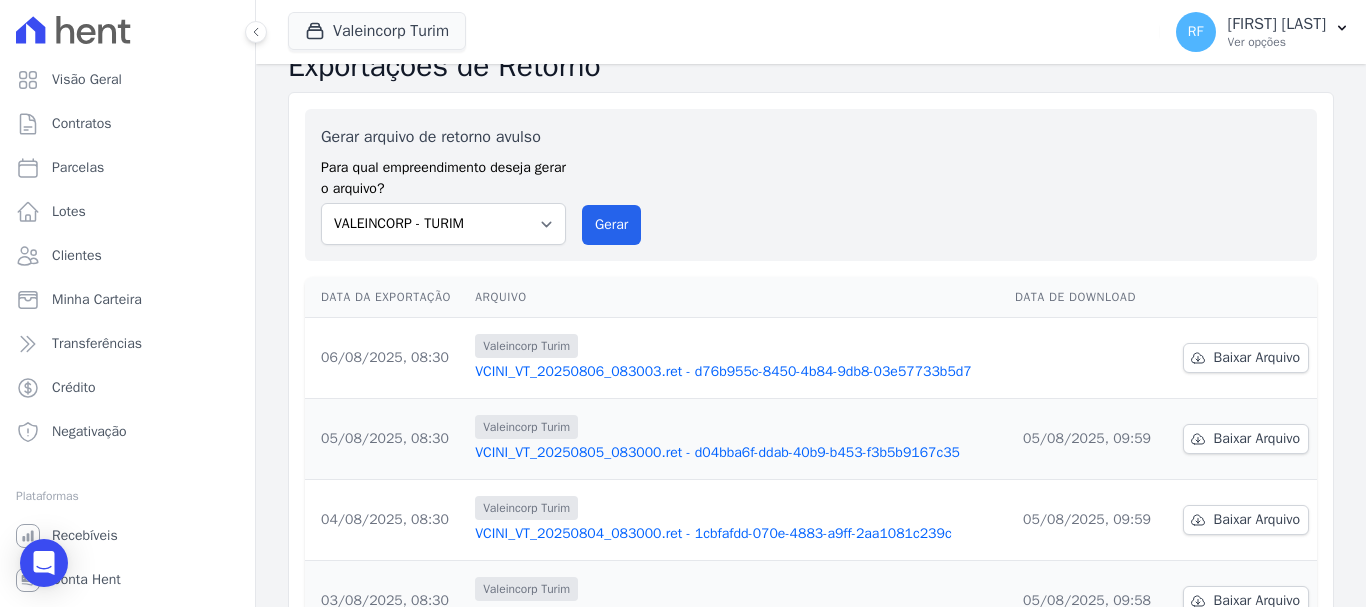 scroll, scrollTop: 0, scrollLeft: 0, axis: both 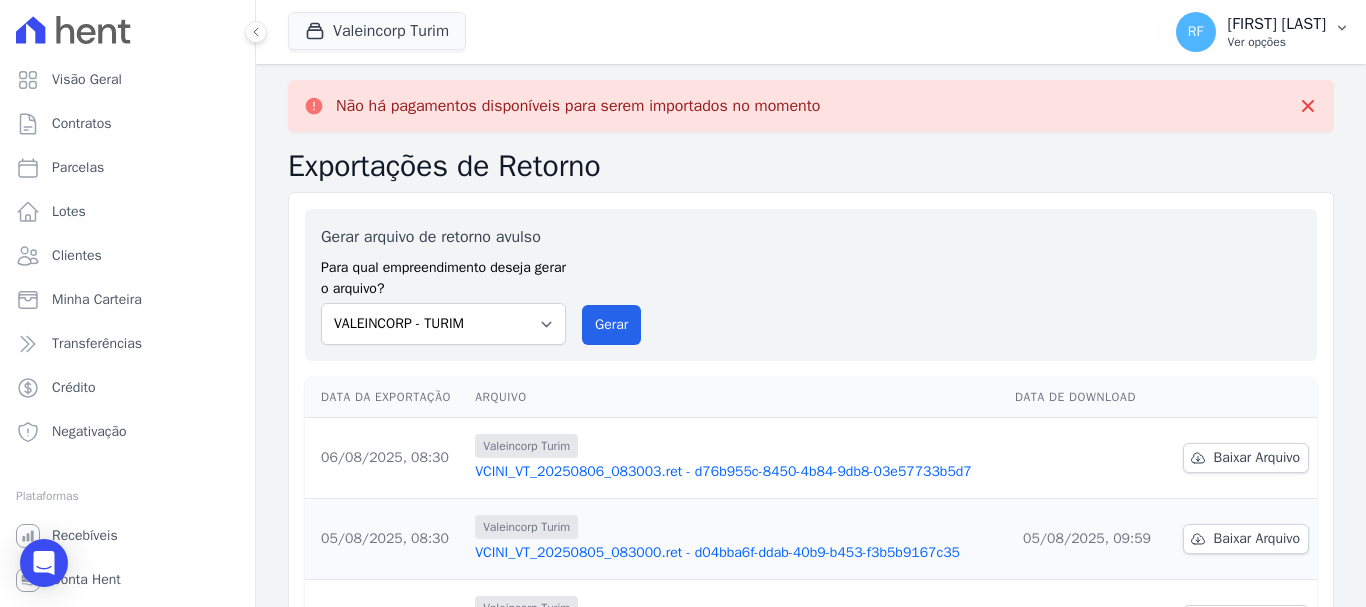 click on "Ver opções" at bounding box center (1277, 42) 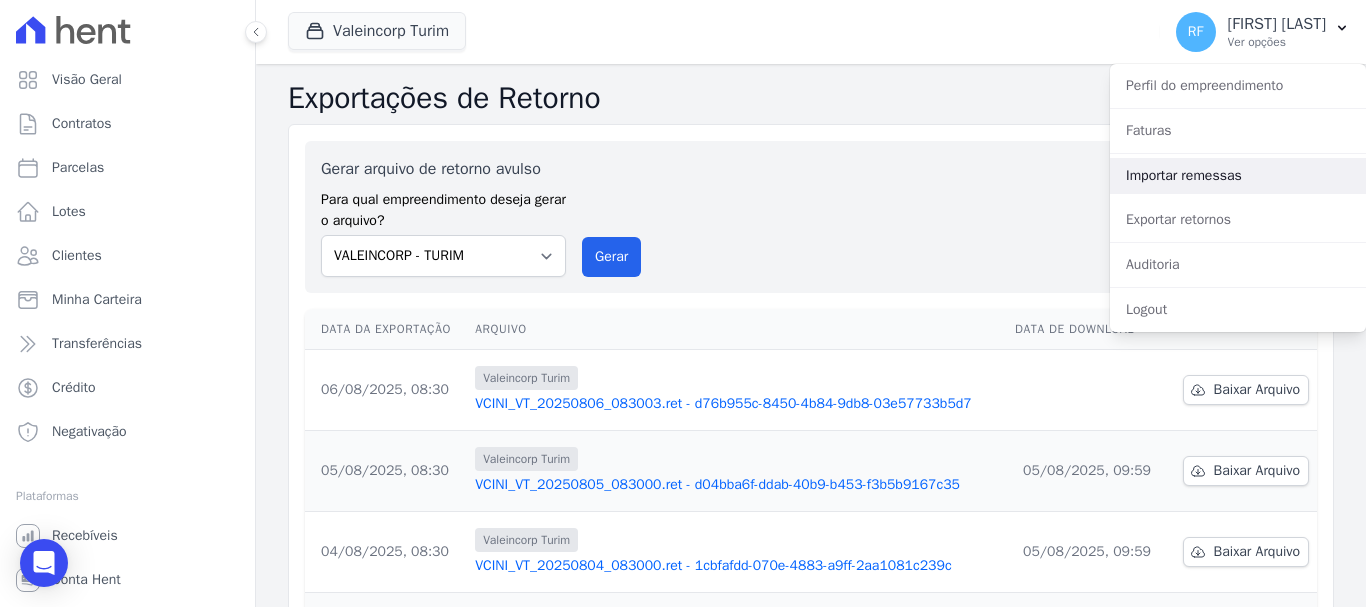 click on "Importar remessas" at bounding box center (1238, 176) 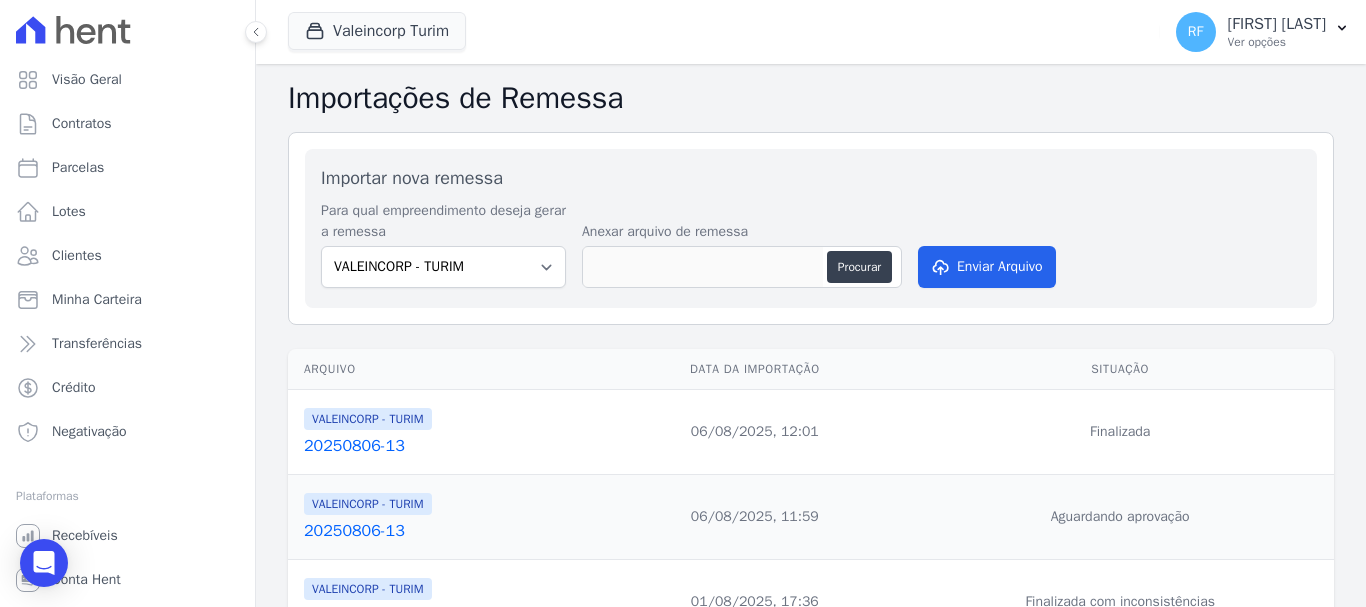 click on "20250806-13" at bounding box center (449, 446) 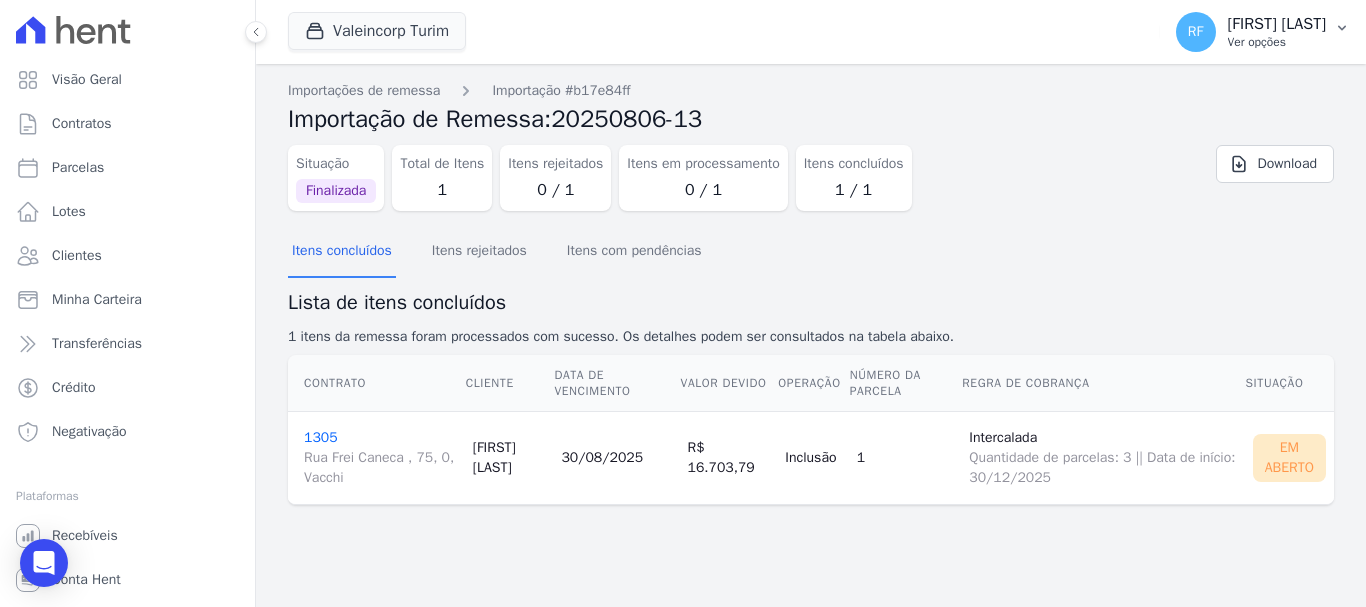 click on "Ver opções" at bounding box center [1277, 42] 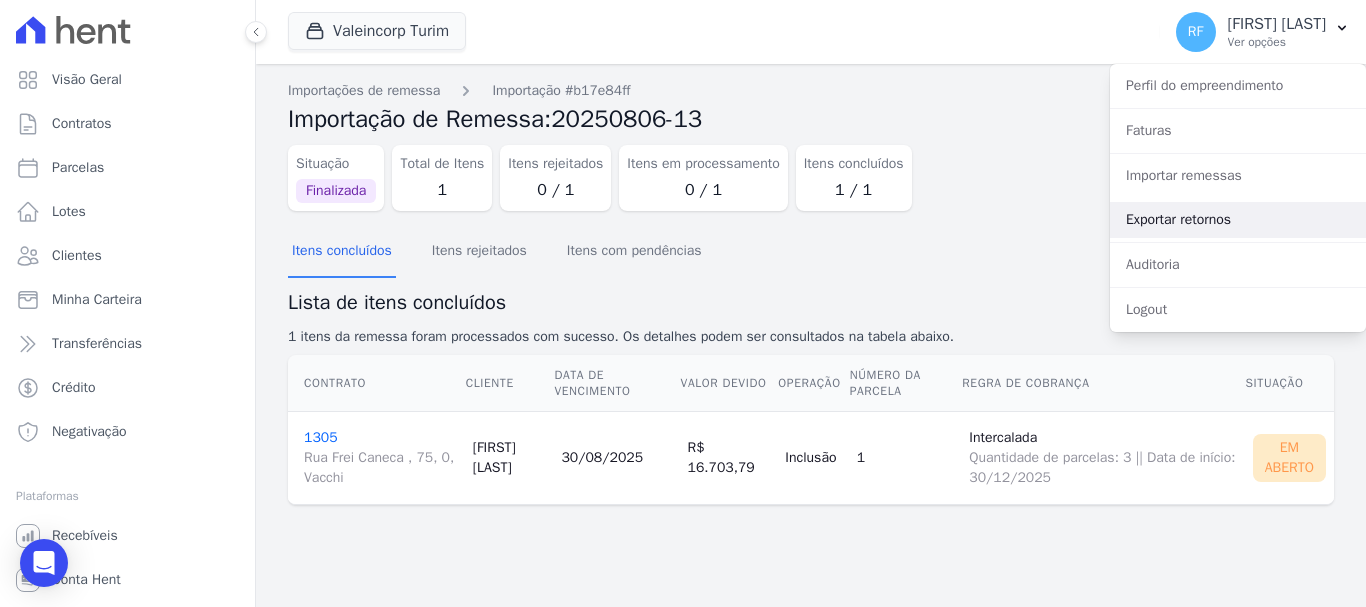 click on "Exportar retornos" at bounding box center (1238, 220) 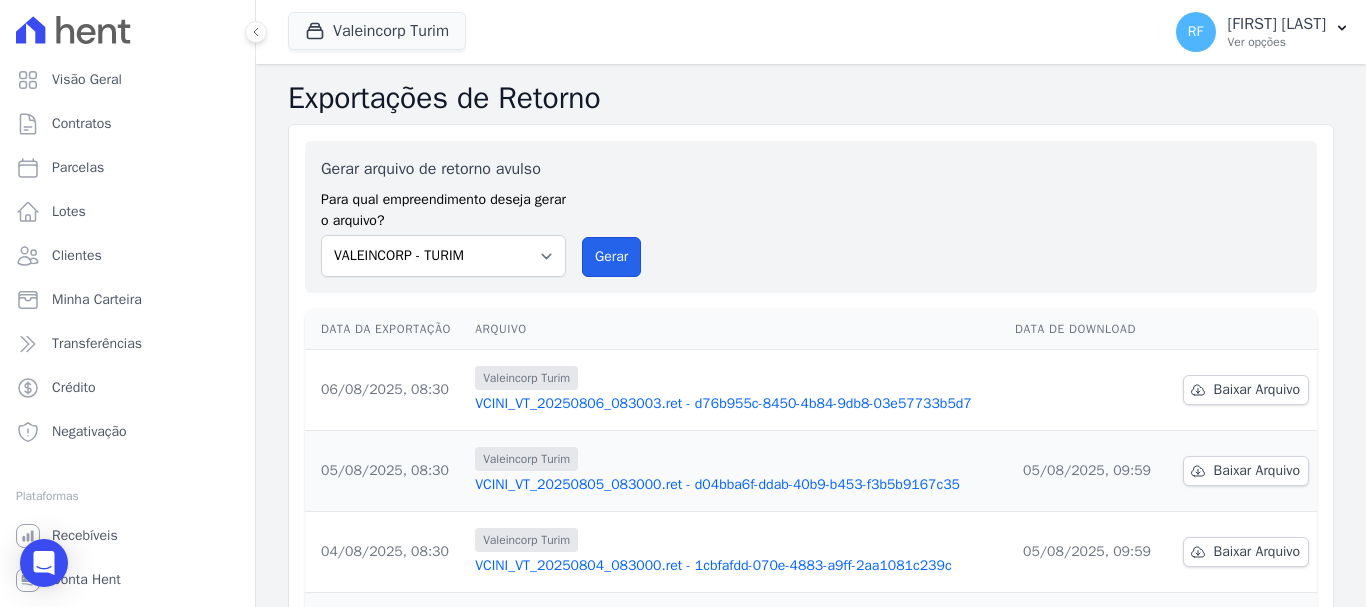 drag, startPoint x: 604, startPoint y: 255, endPoint x: 747, endPoint y: 145, distance: 180.41342 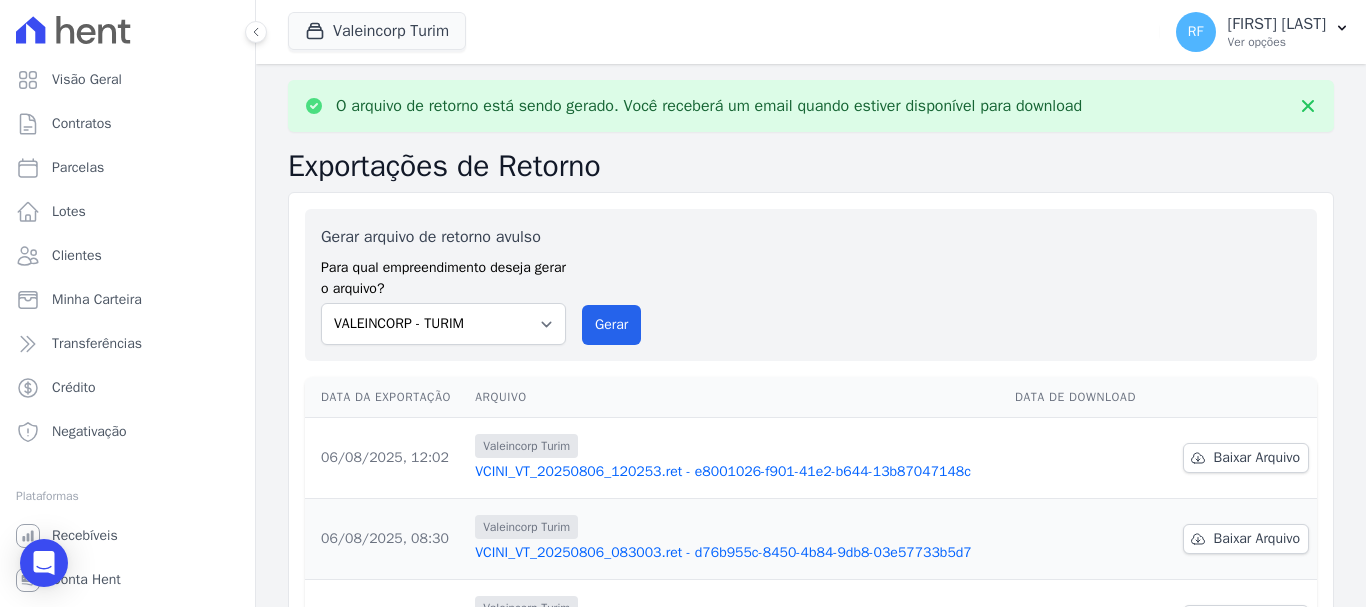 scroll, scrollTop: 100, scrollLeft: 0, axis: vertical 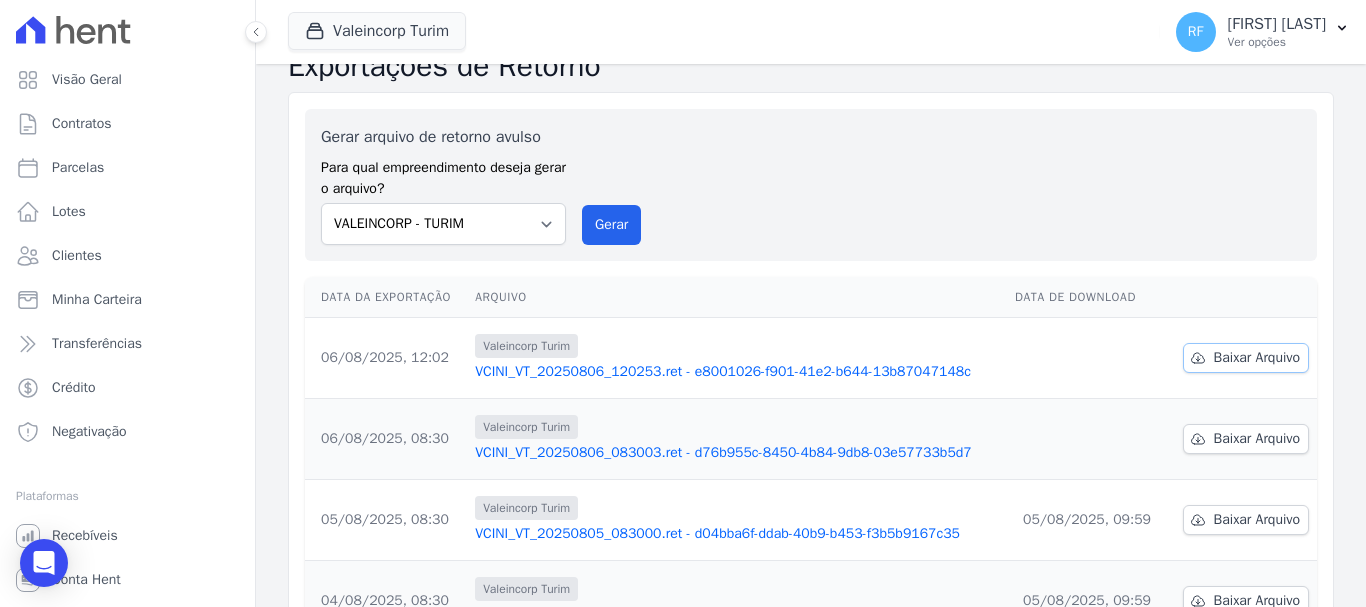 click on "Baixar Arquivo" at bounding box center (1257, 358) 